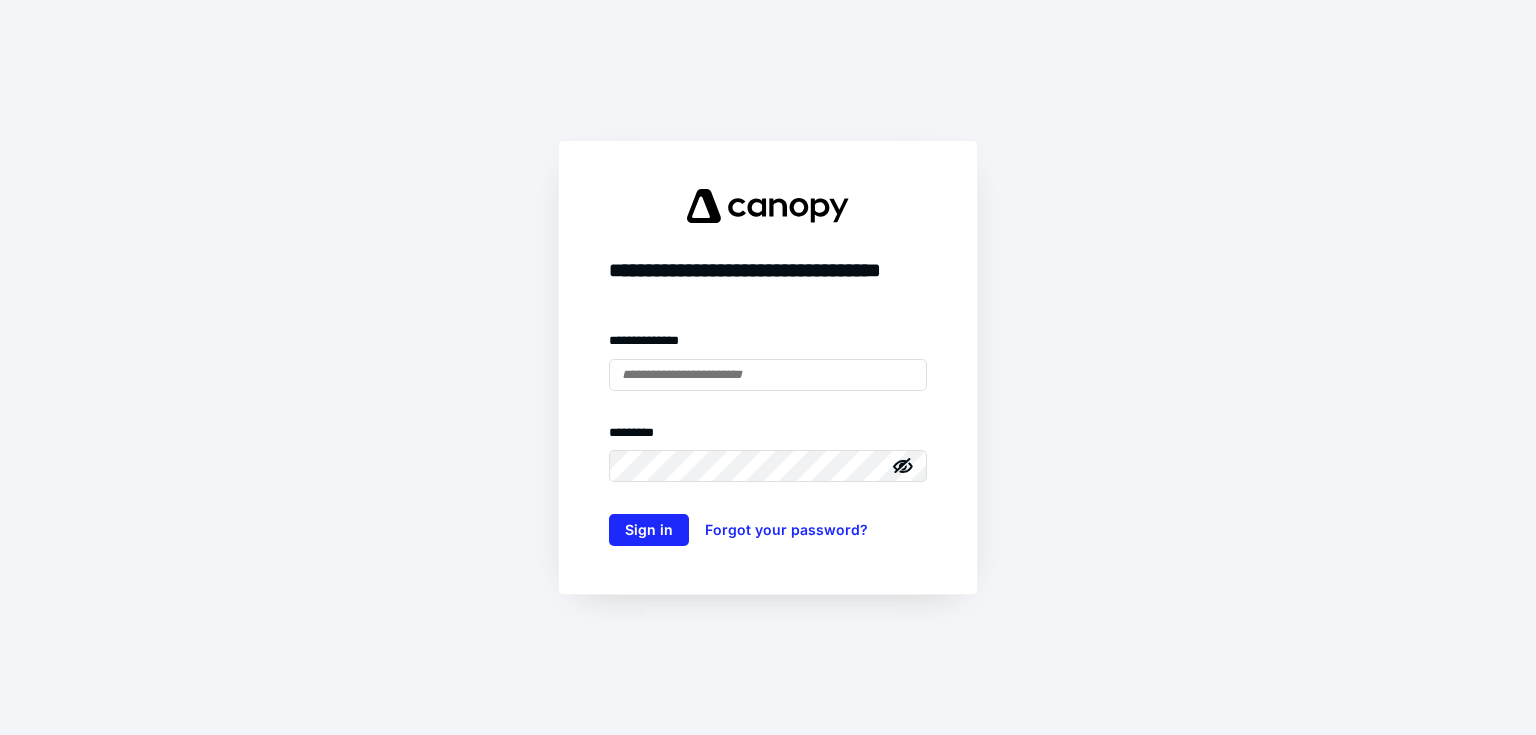 scroll, scrollTop: 0, scrollLeft: 0, axis: both 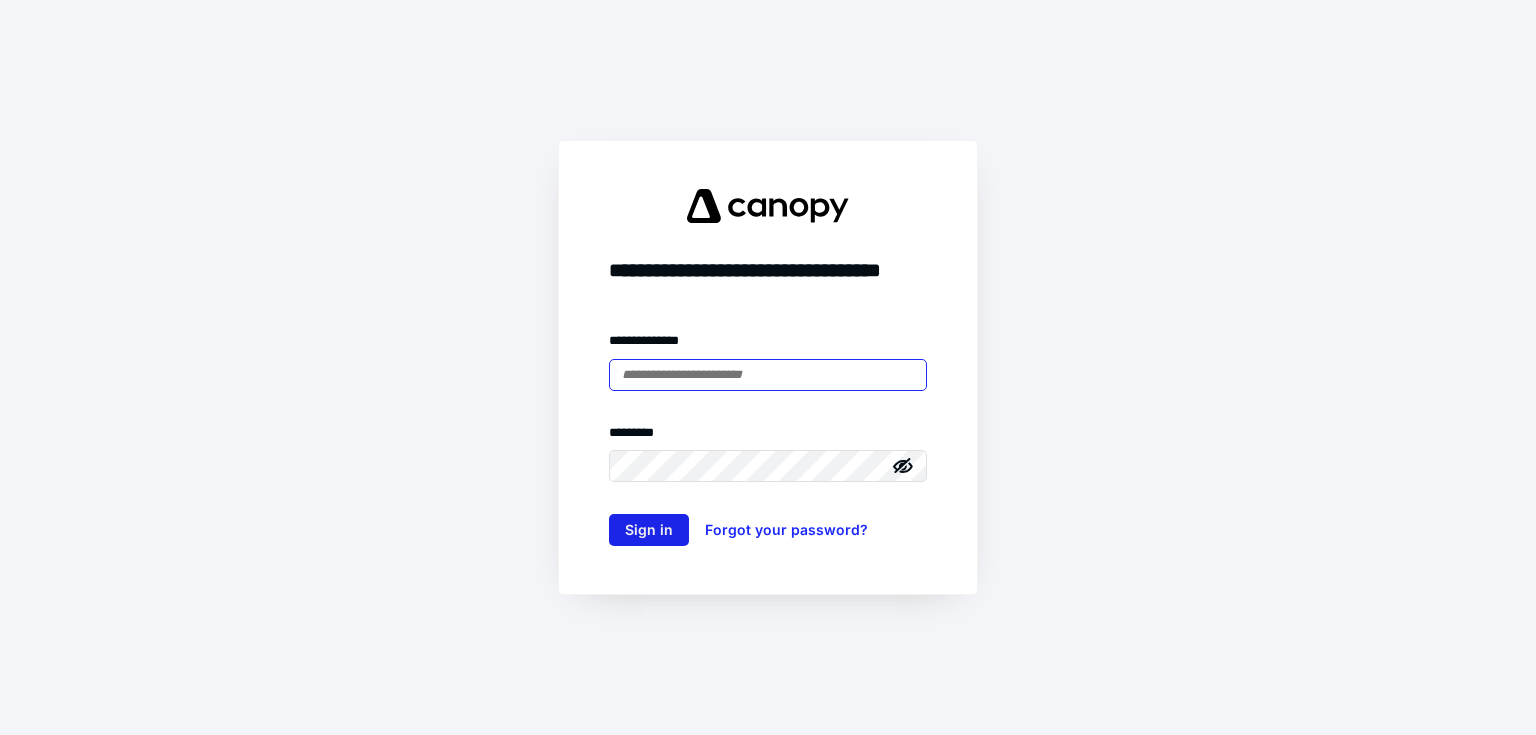 type on "**********" 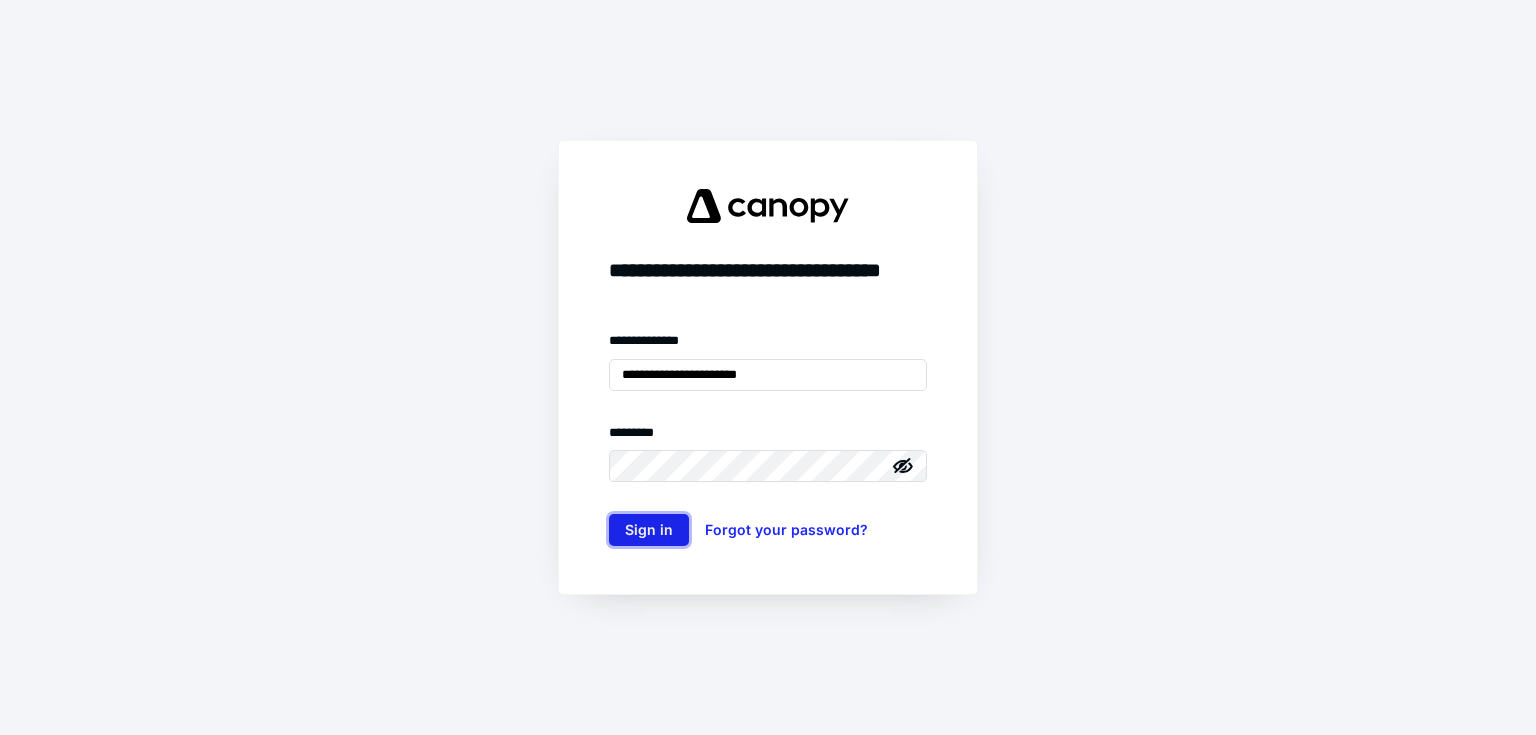click on "Sign in" at bounding box center [649, 530] 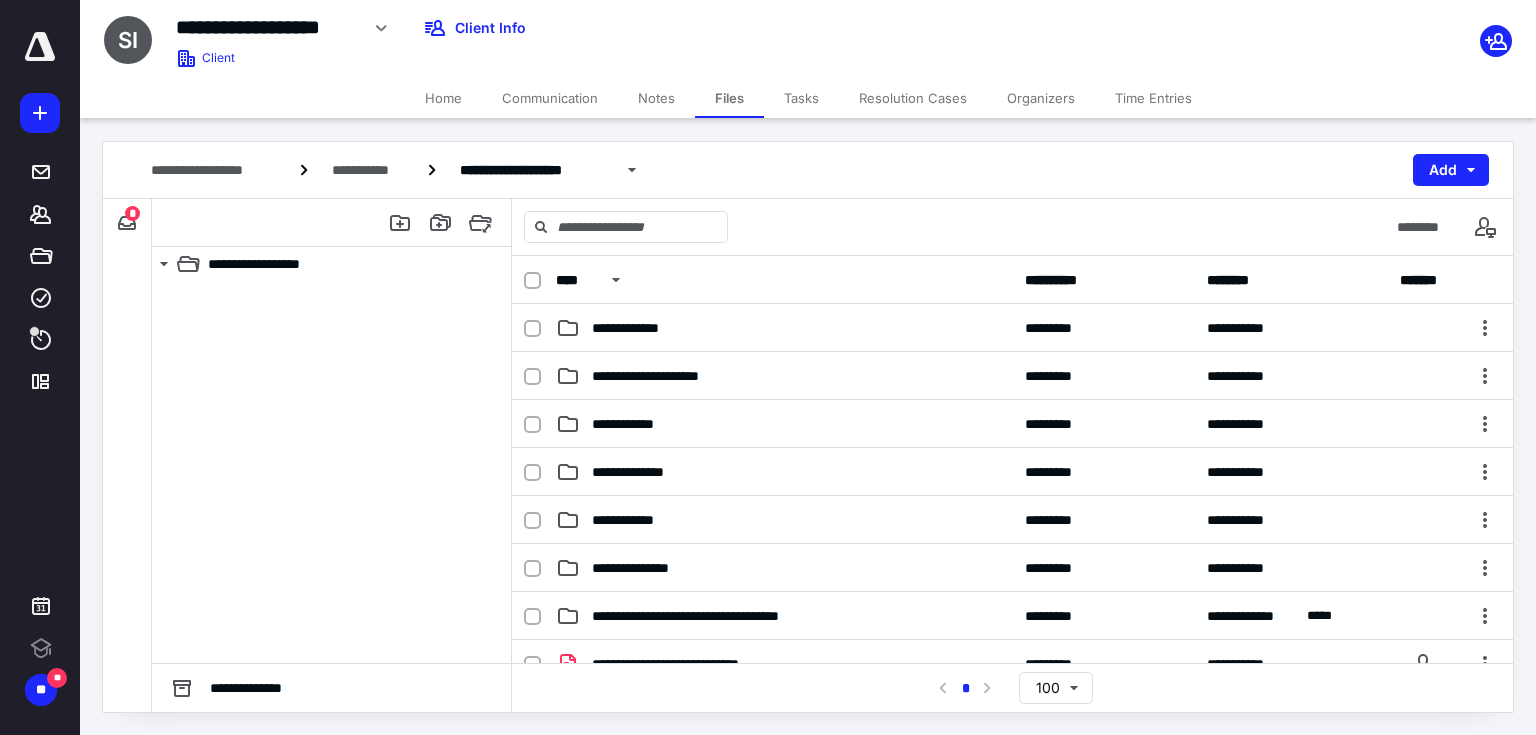 scroll, scrollTop: 0, scrollLeft: 0, axis: both 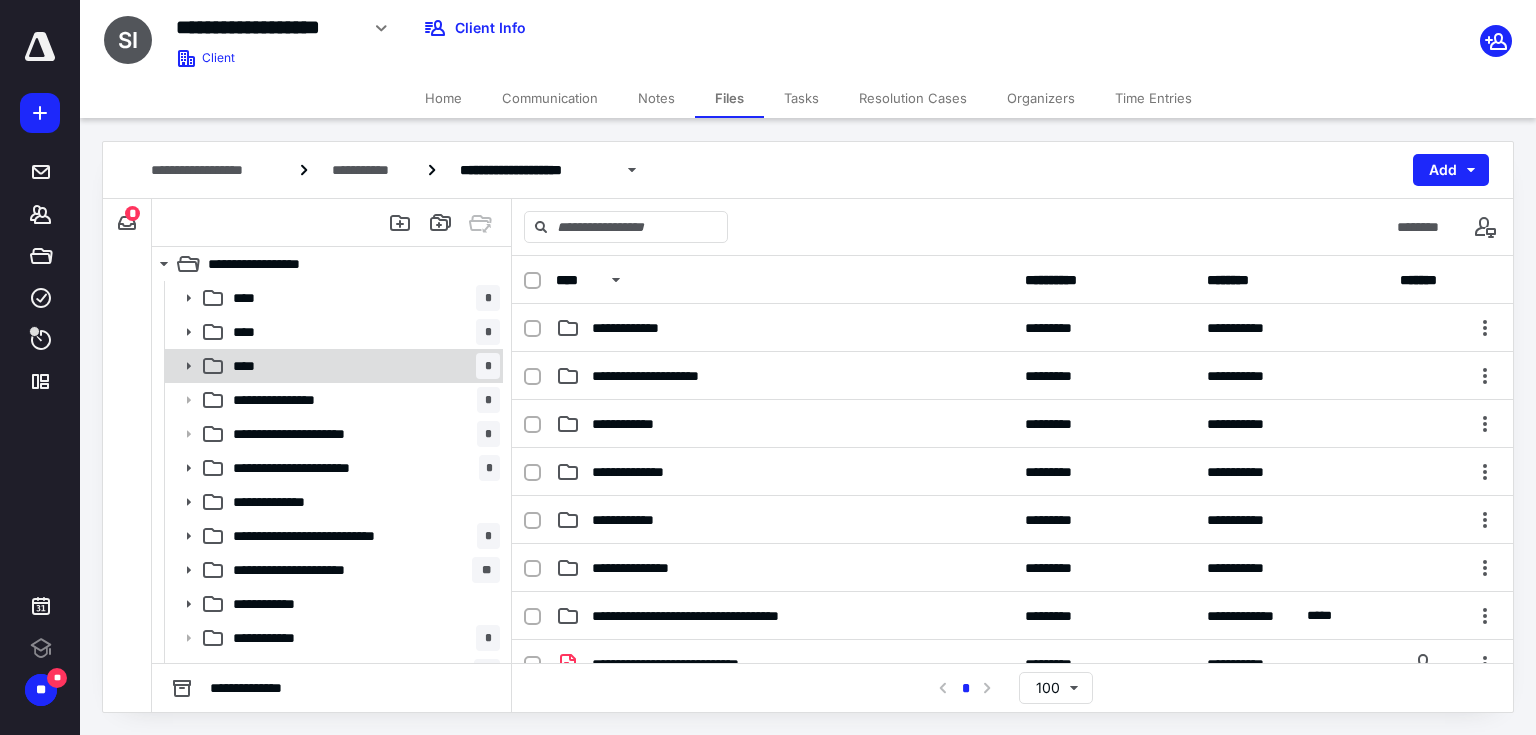click 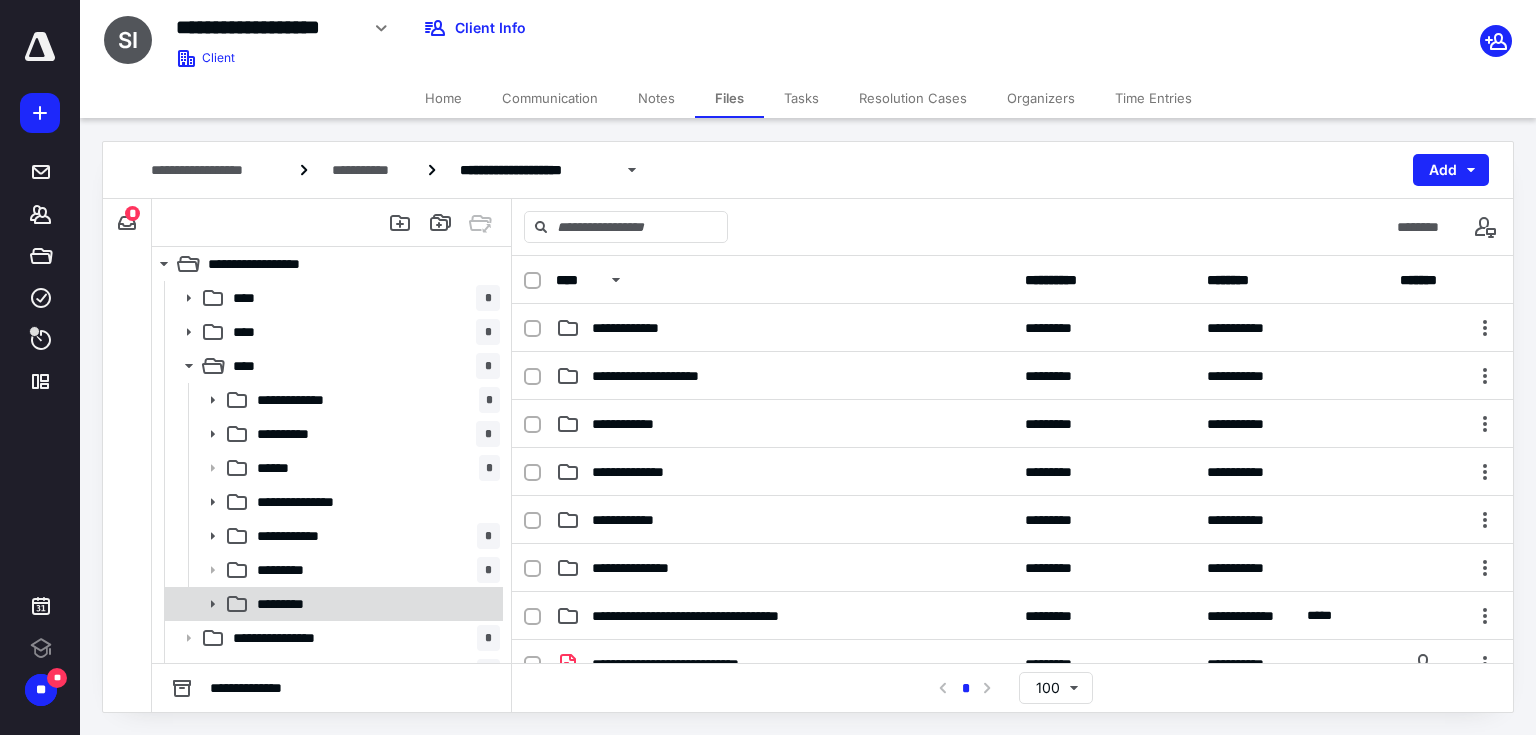 click 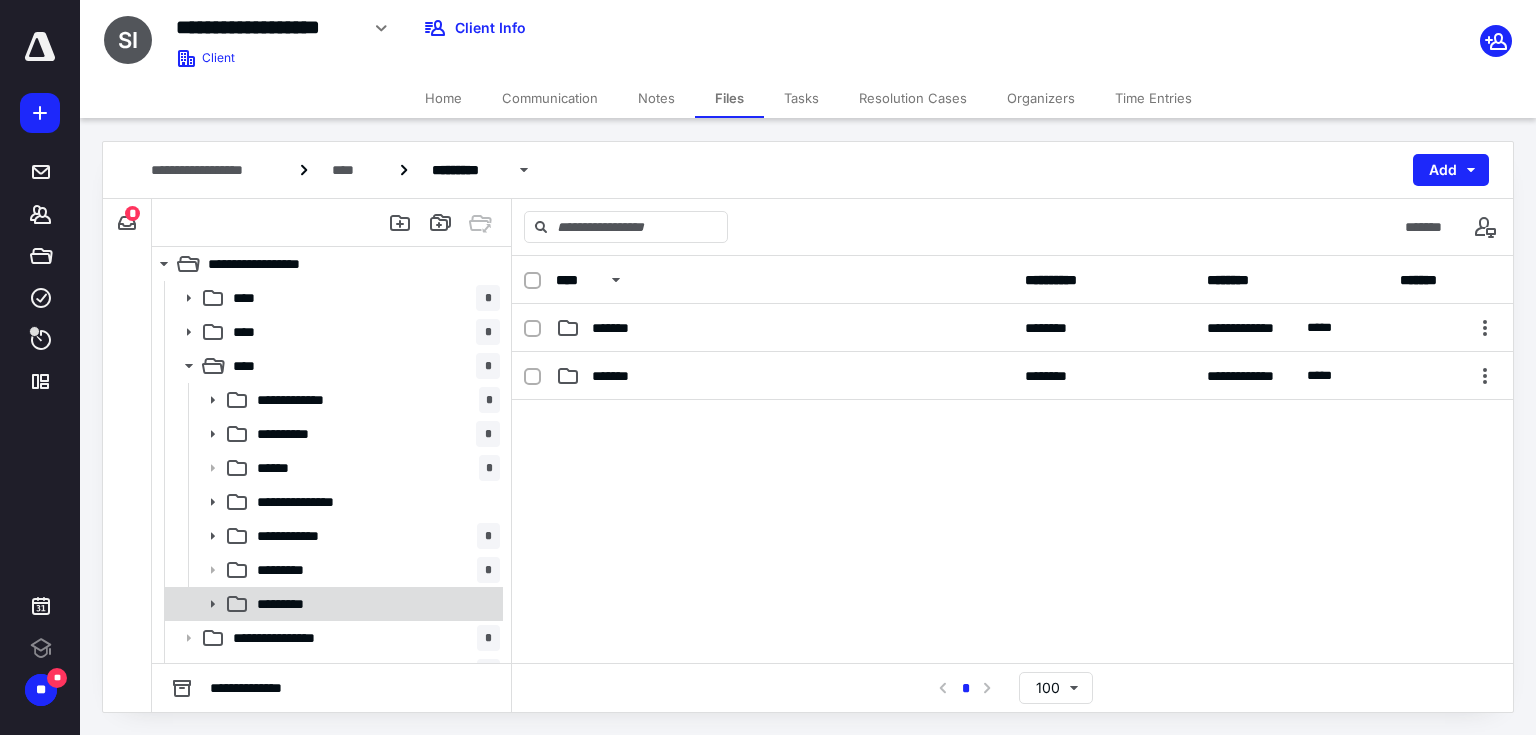 click 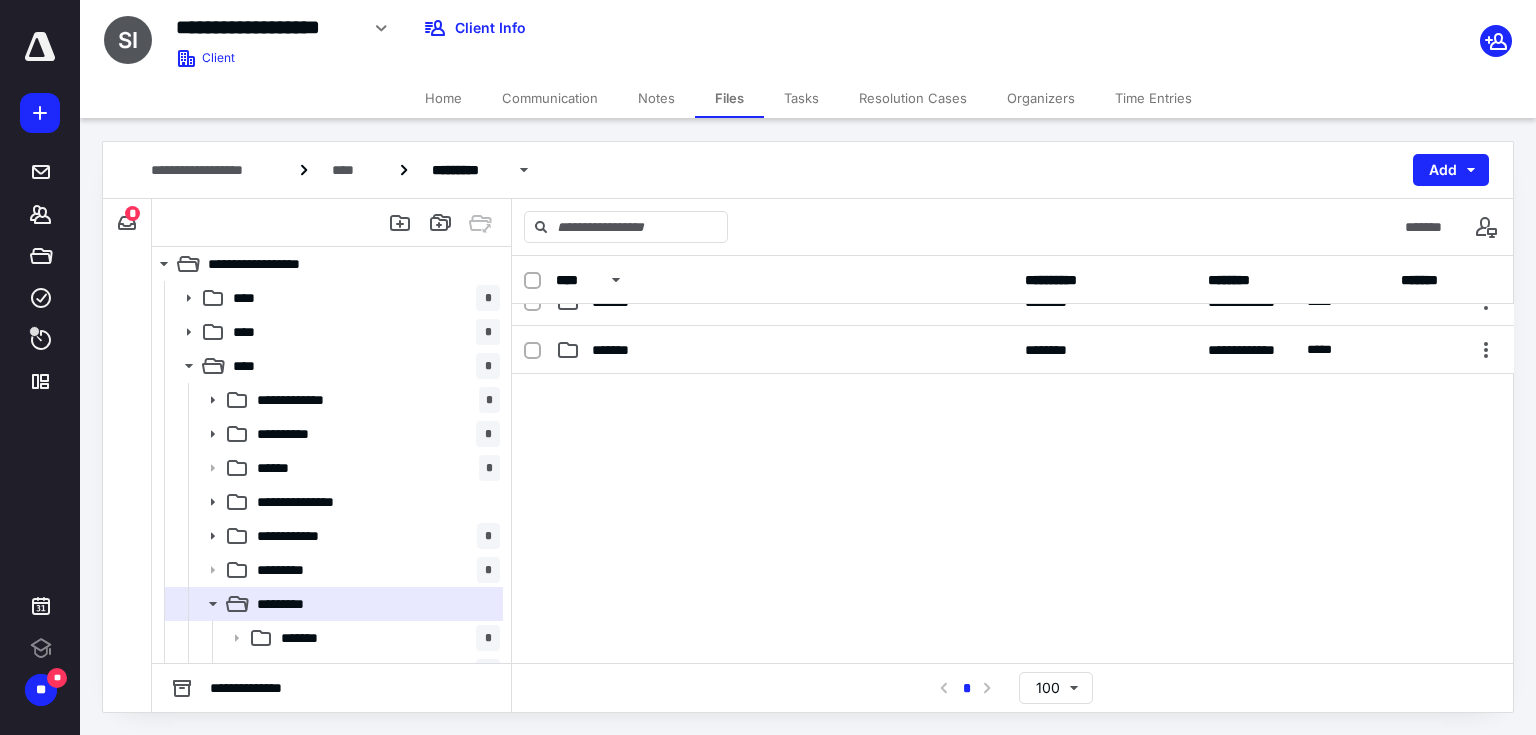scroll, scrollTop: 0, scrollLeft: 0, axis: both 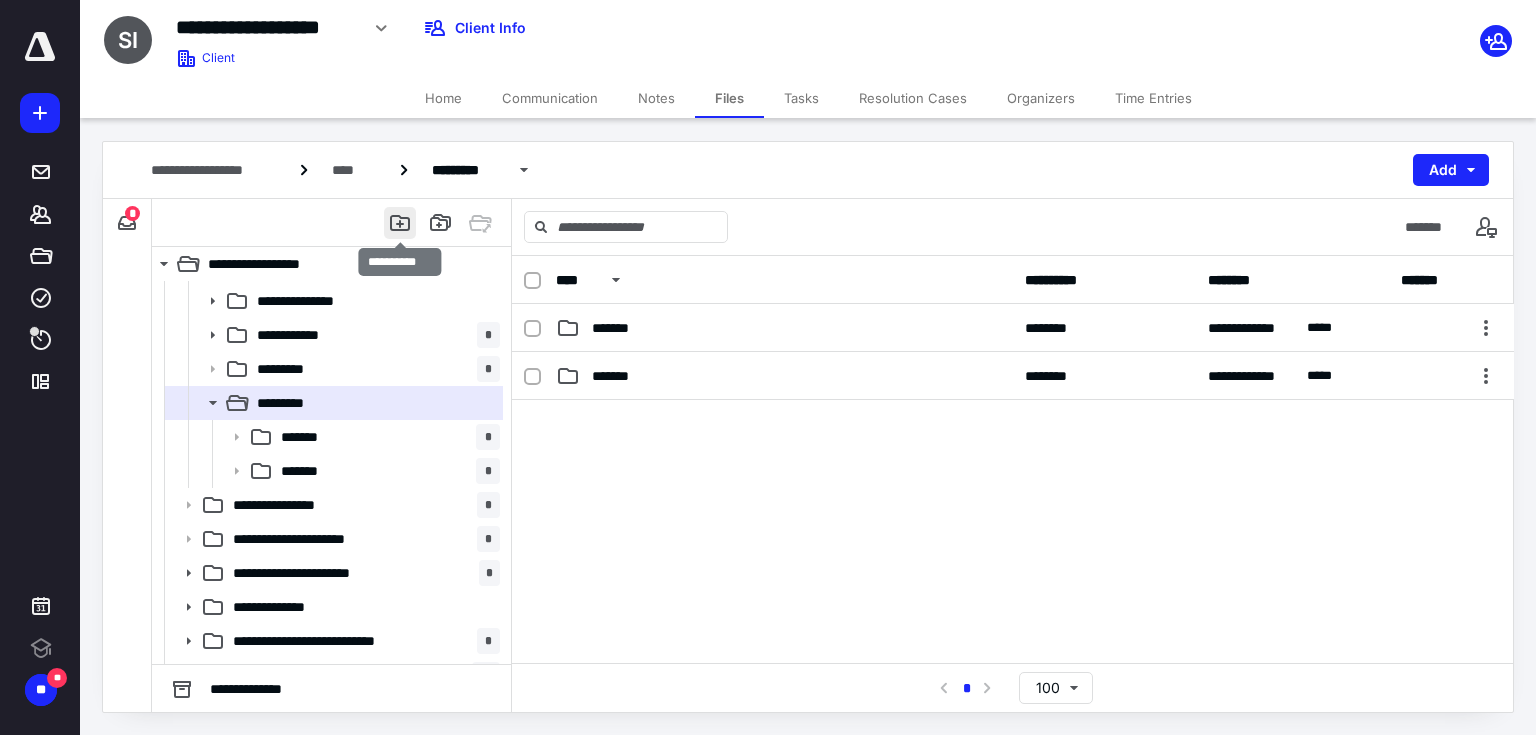 click at bounding box center [400, 223] 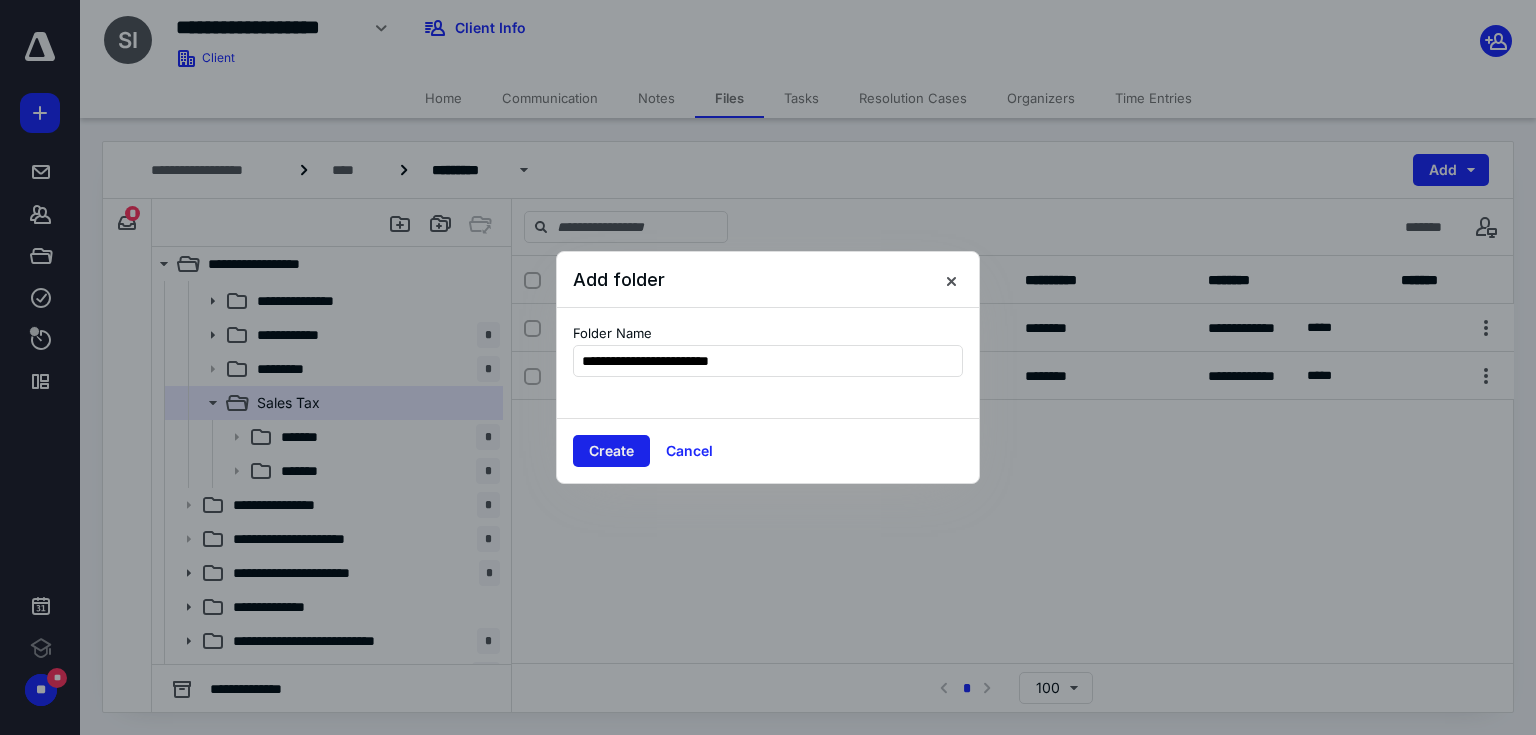 type on "**********" 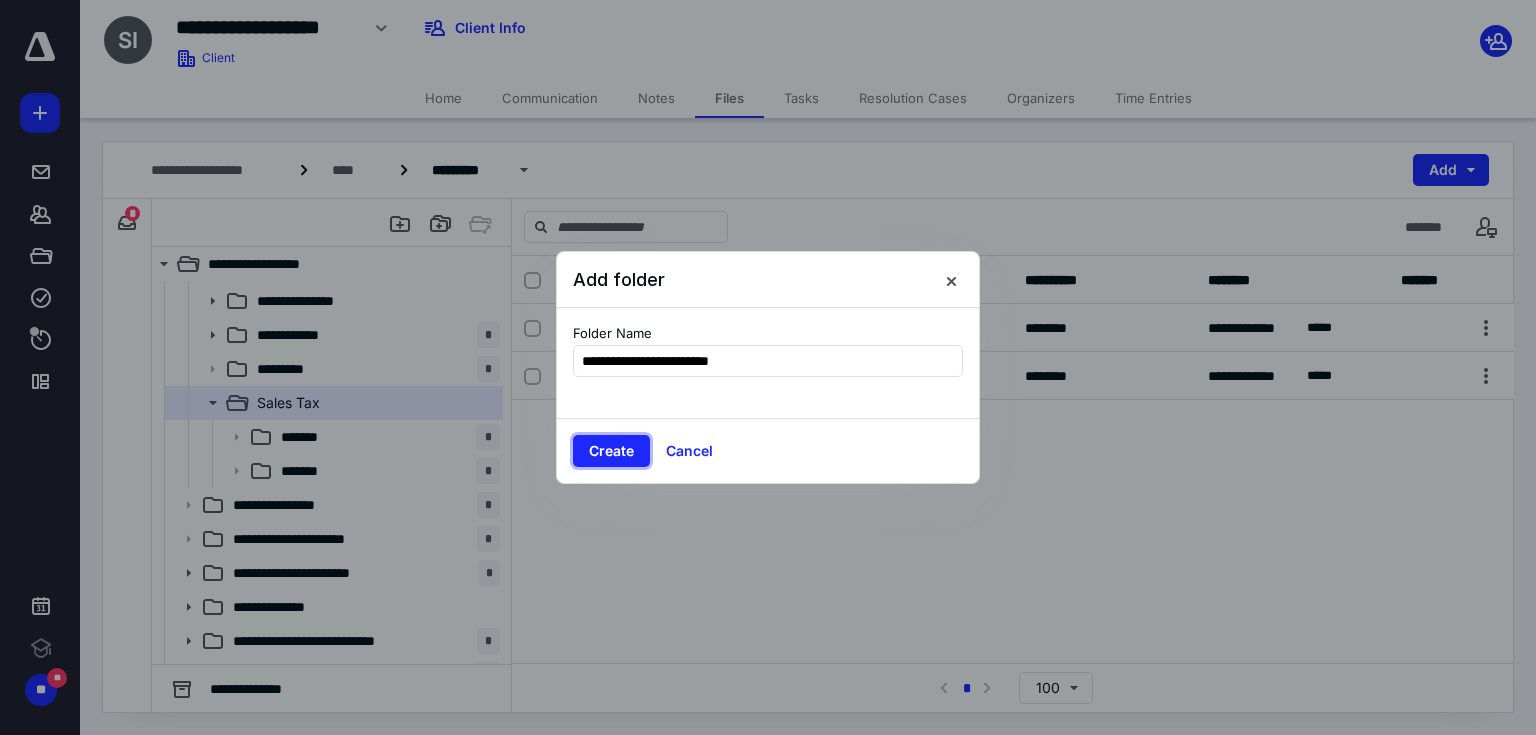 click on "Create" at bounding box center (611, 451) 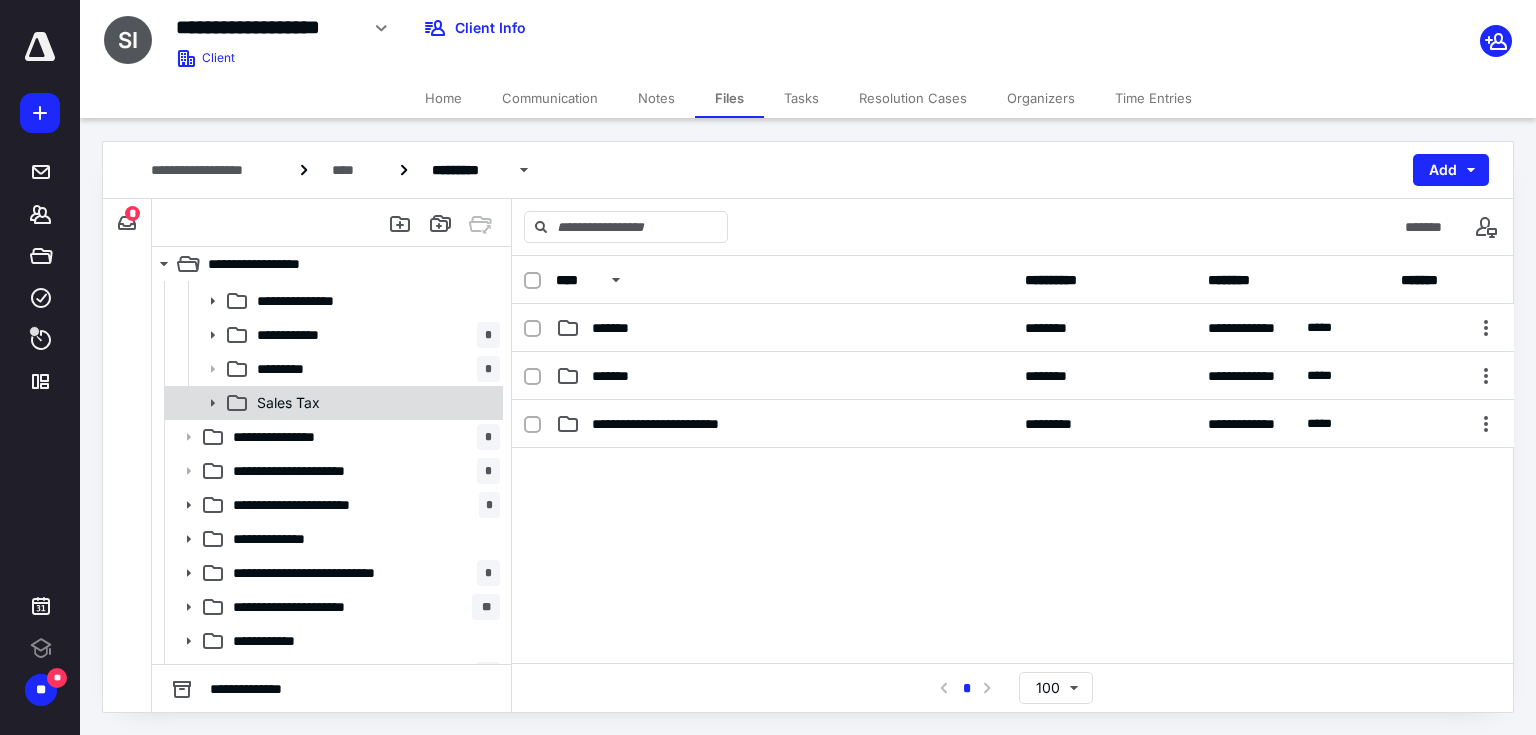 click 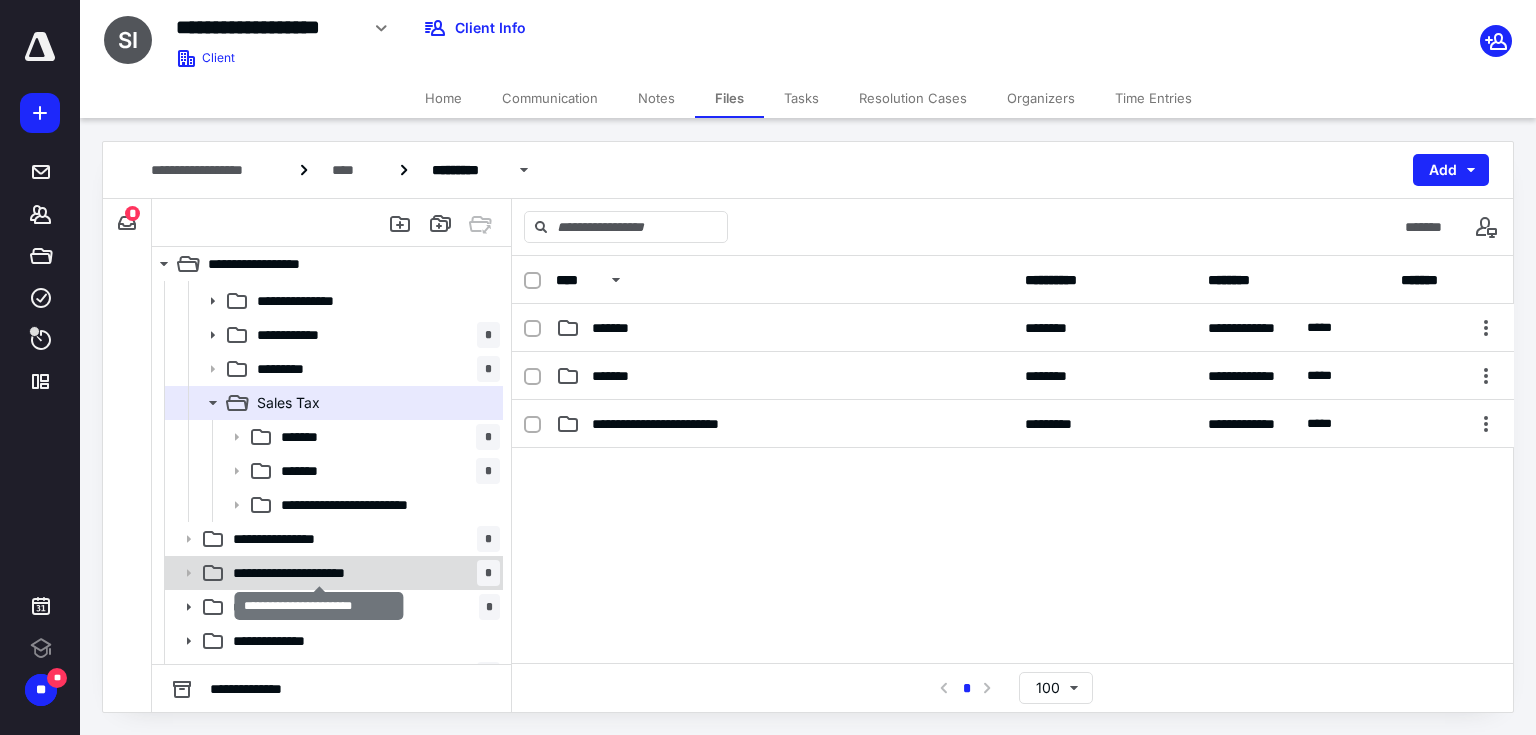 click on "**********" at bounding box center (319, 573) 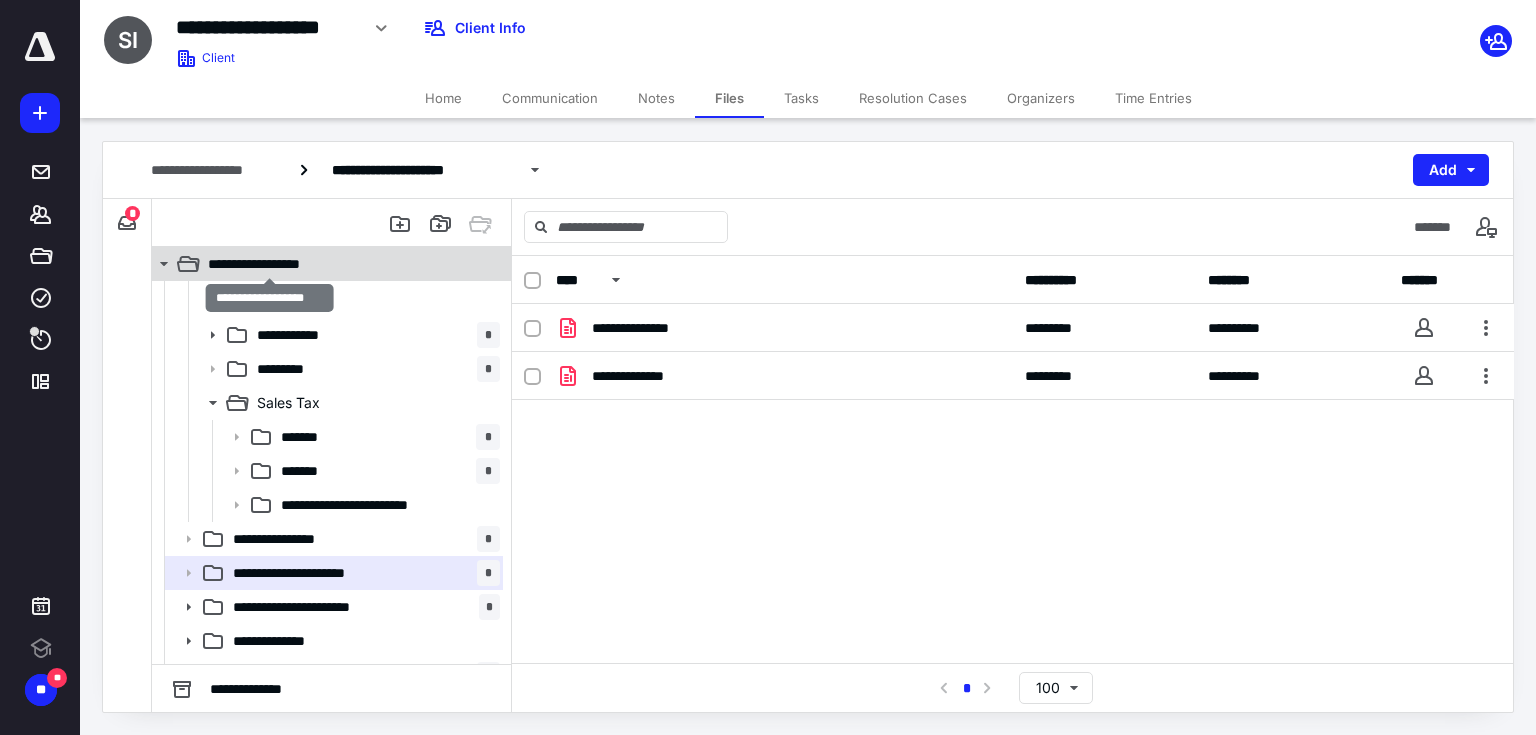 click on "**********" at bounding box center (270, 264) 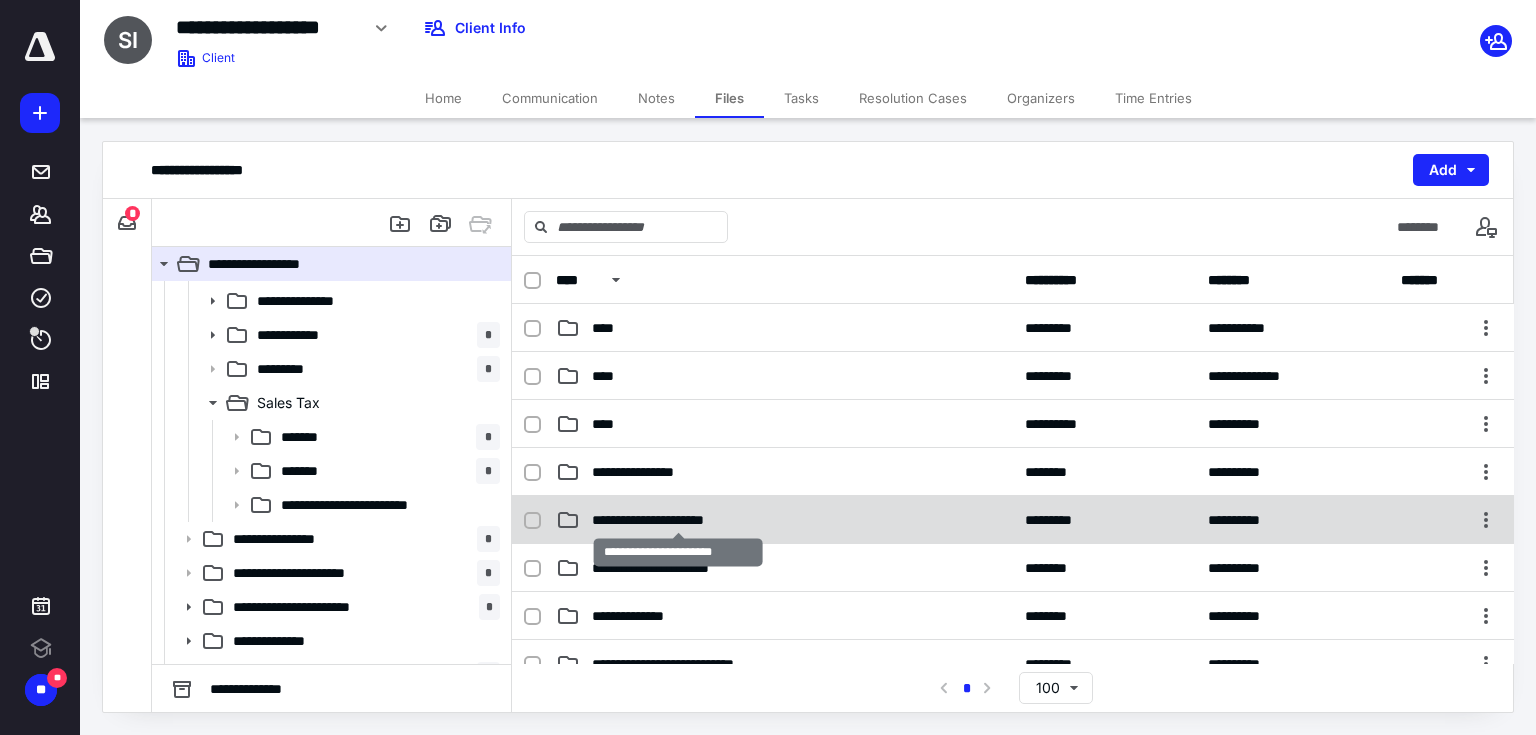 click on "**********" at bounding box center [678, 520] 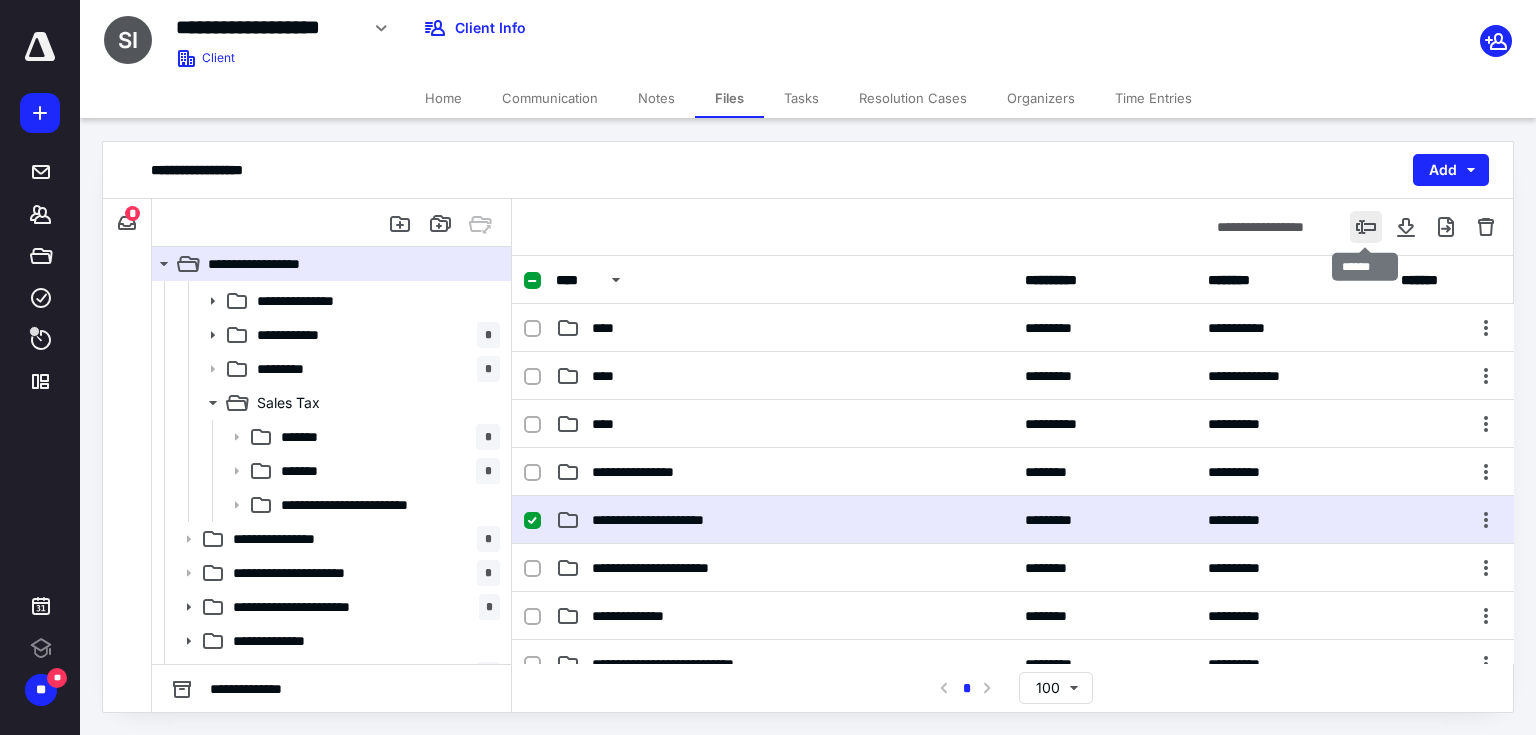 click at bounding box center (1366, 227) 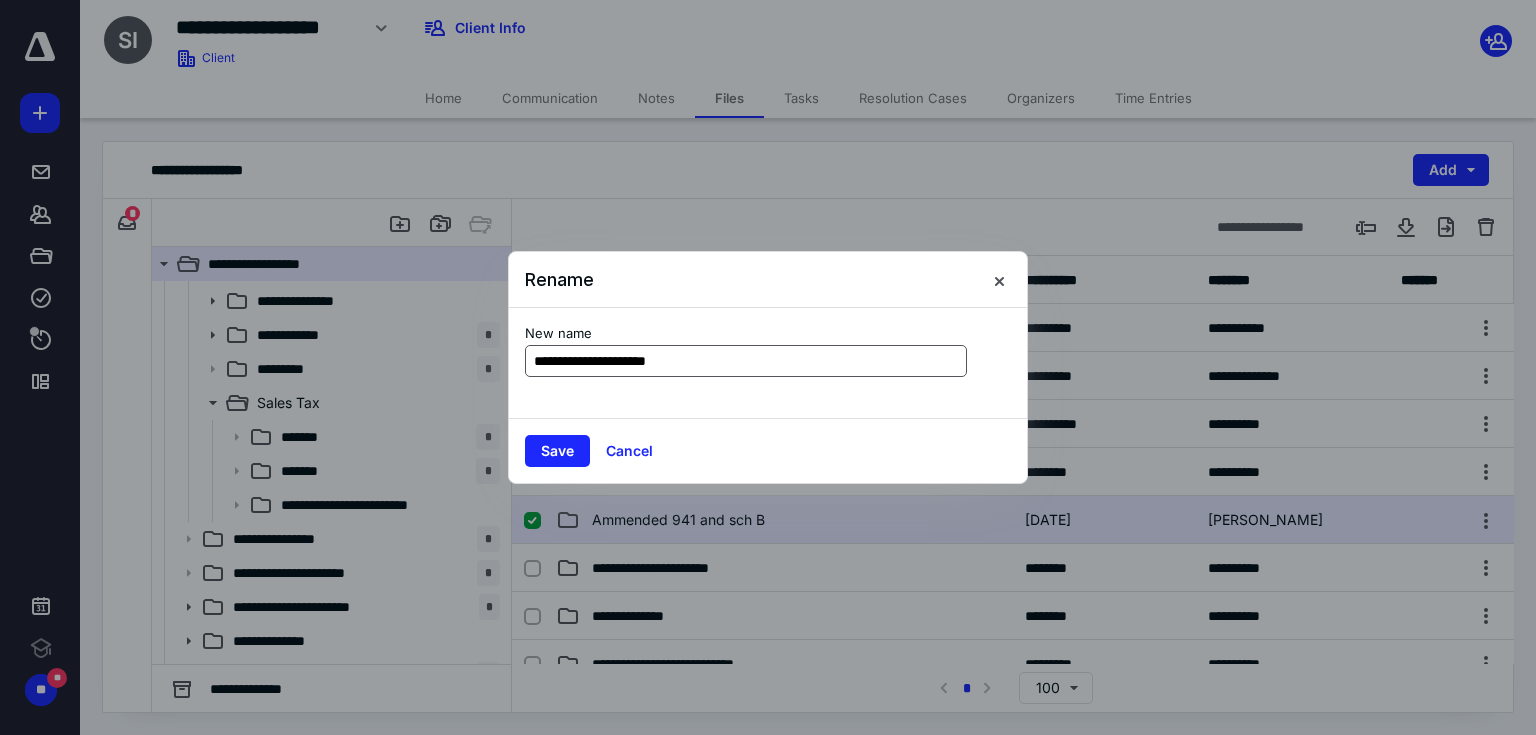 click on "**********" at bounding box center (746, 361) 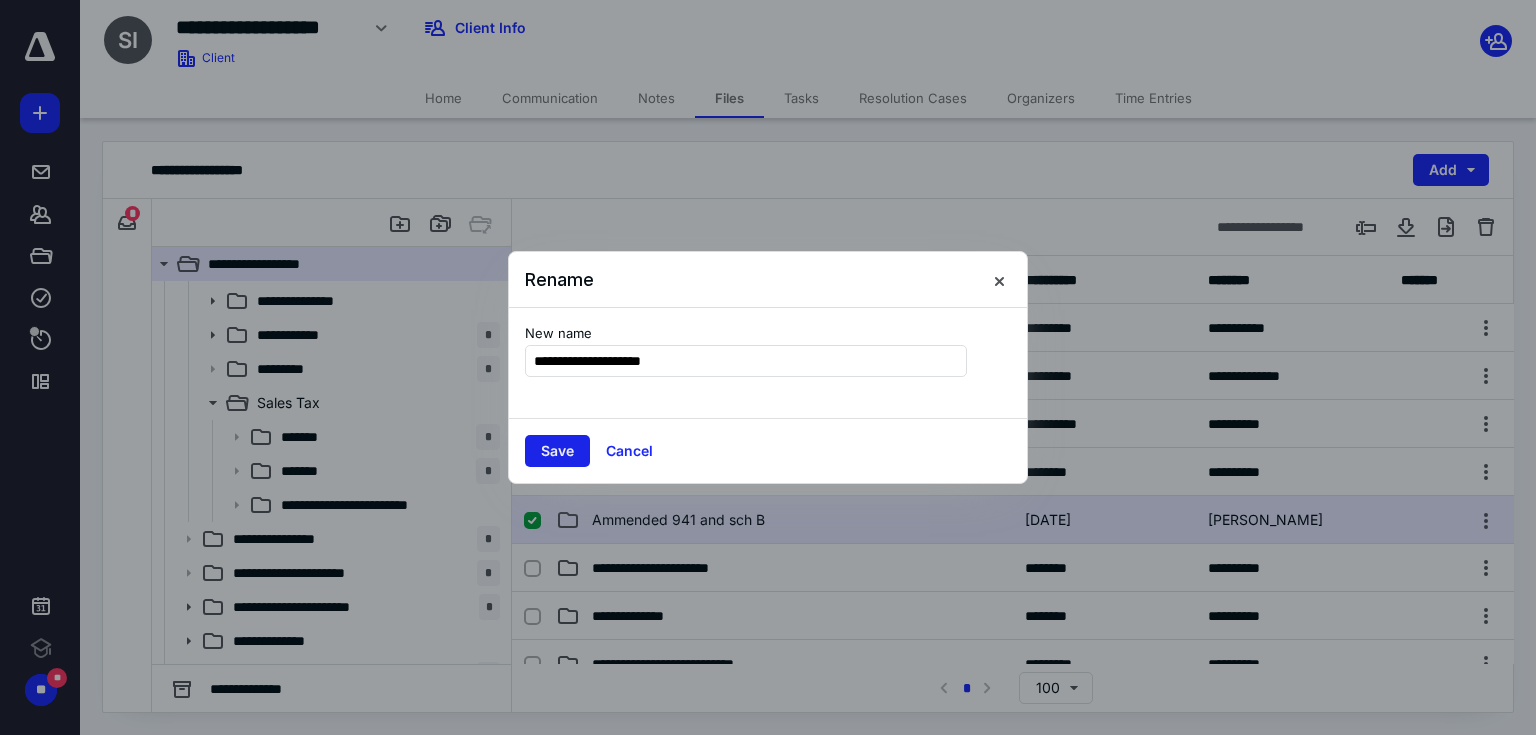 type on "**********" 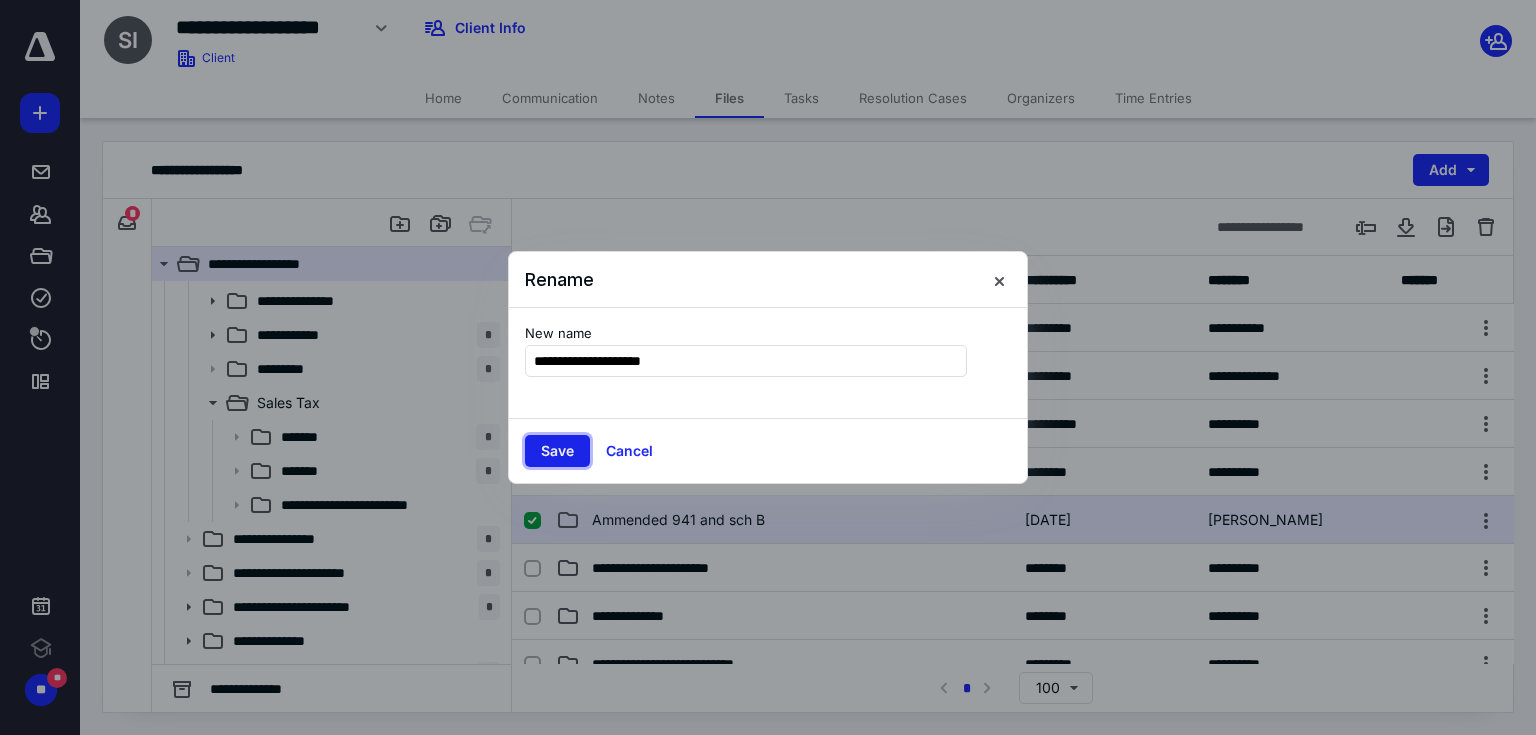 click on "Save" at bounding box center (557, 451) 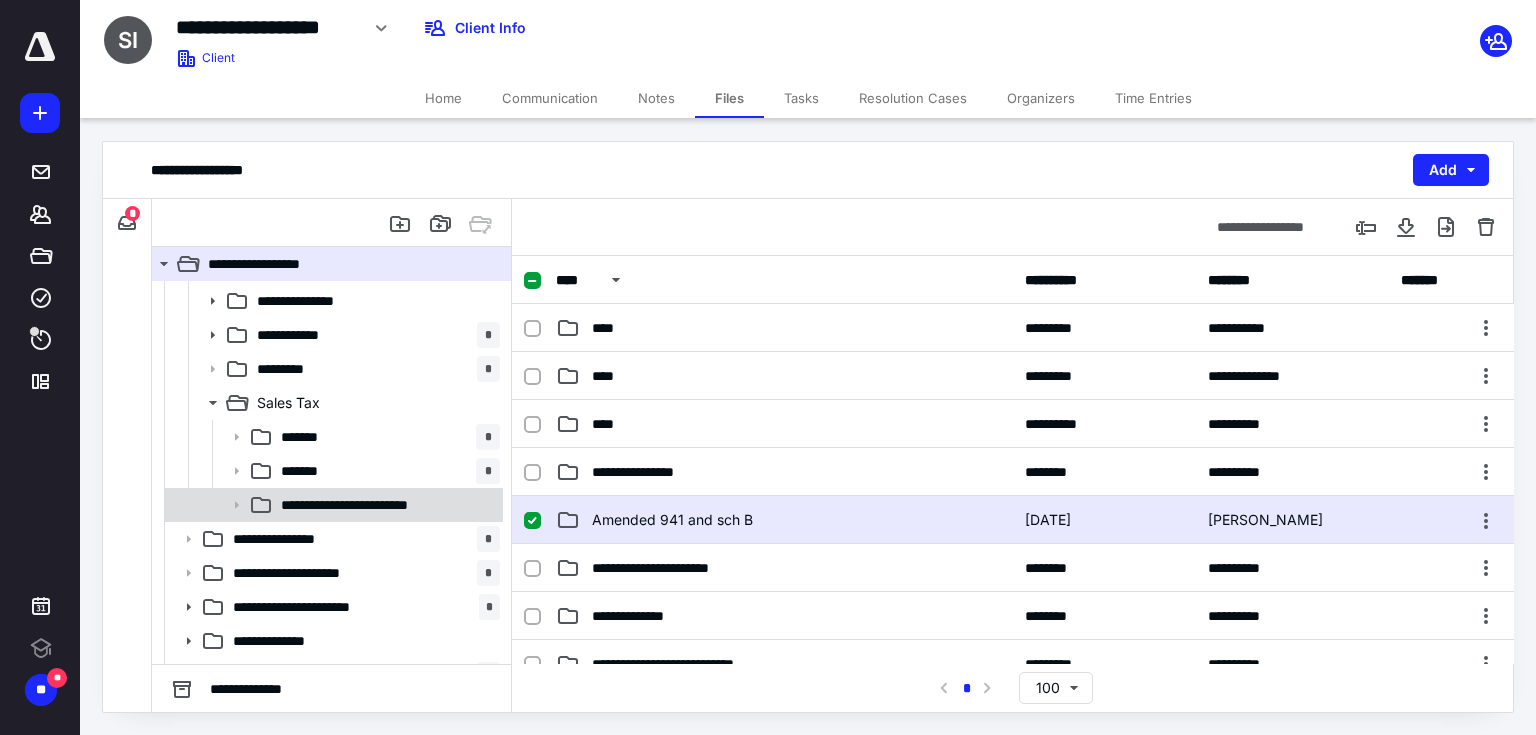 click 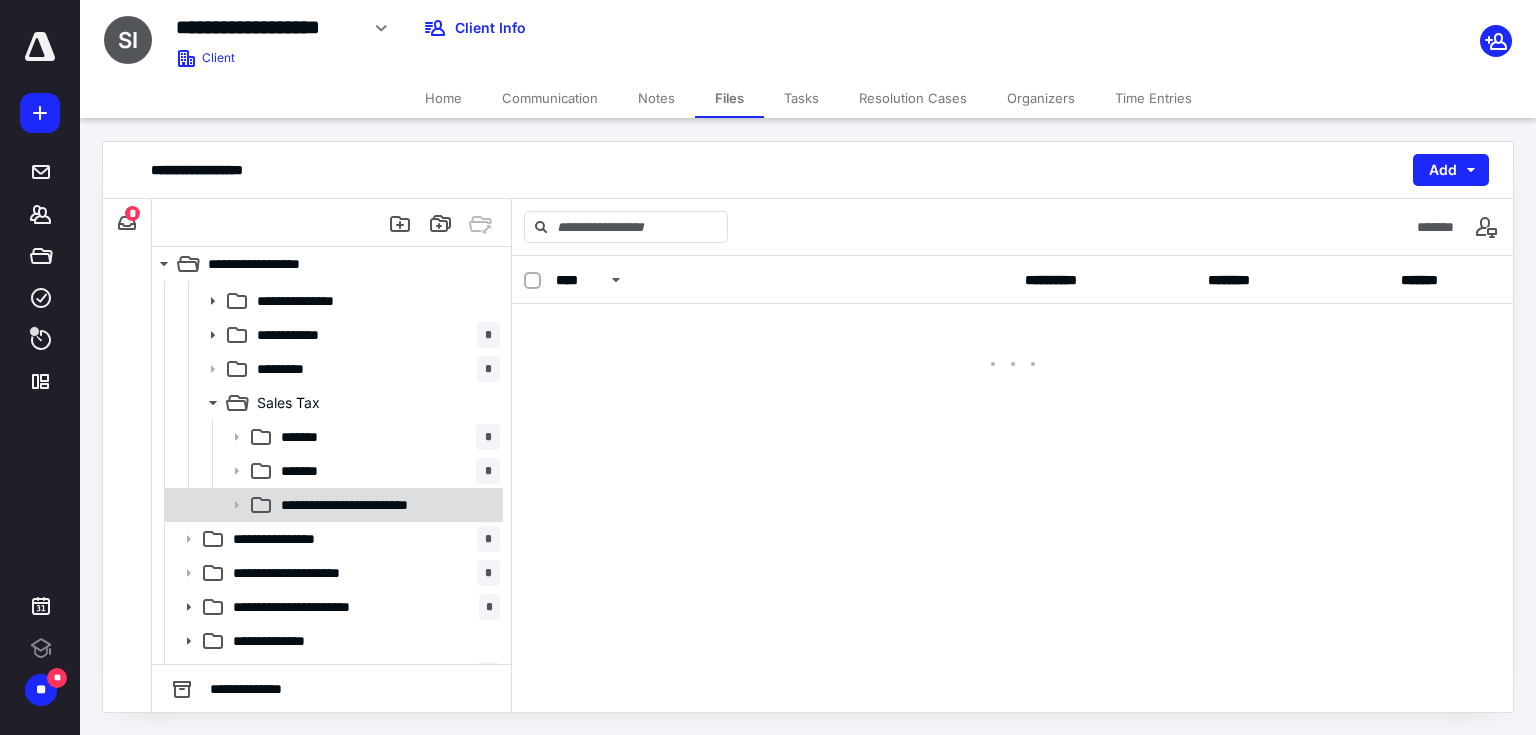 click 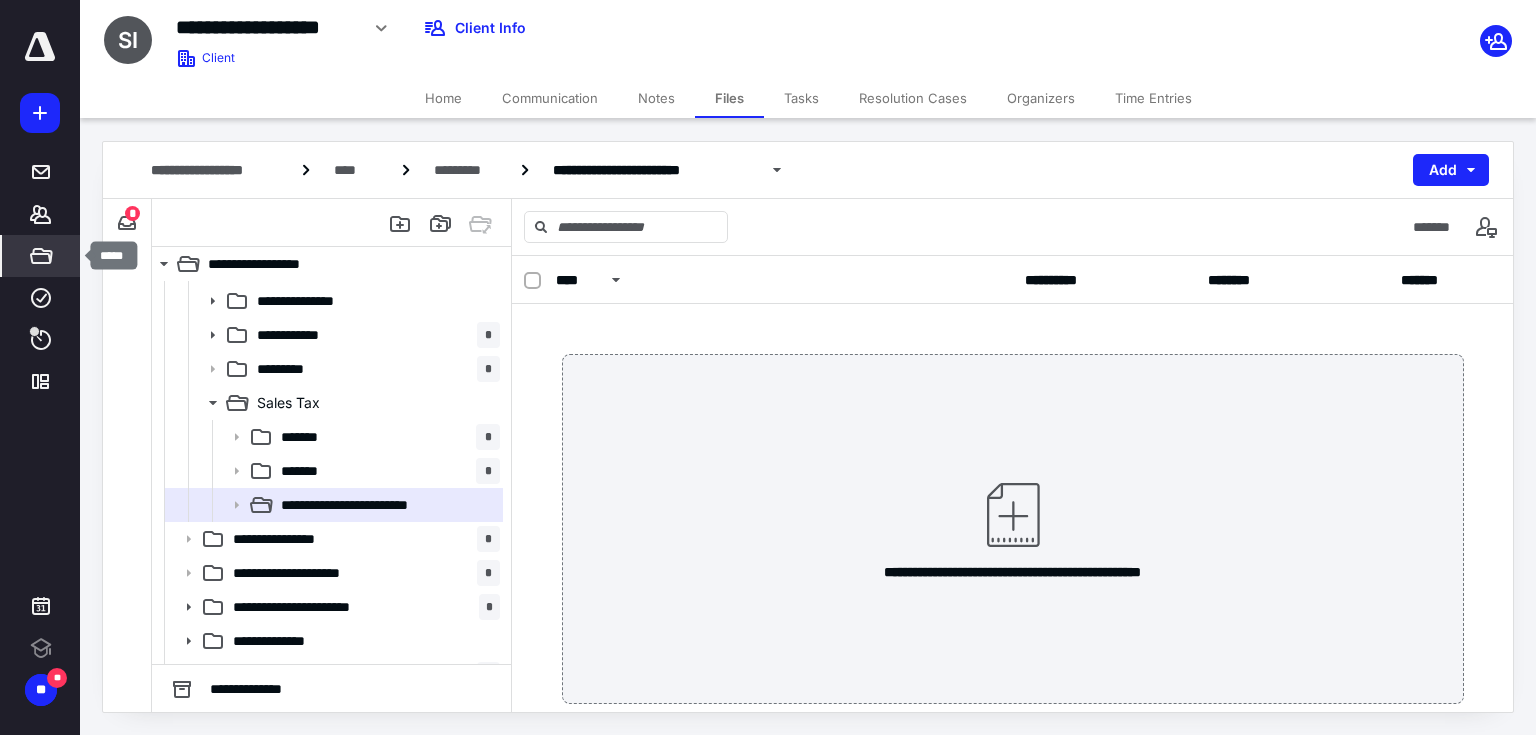 click 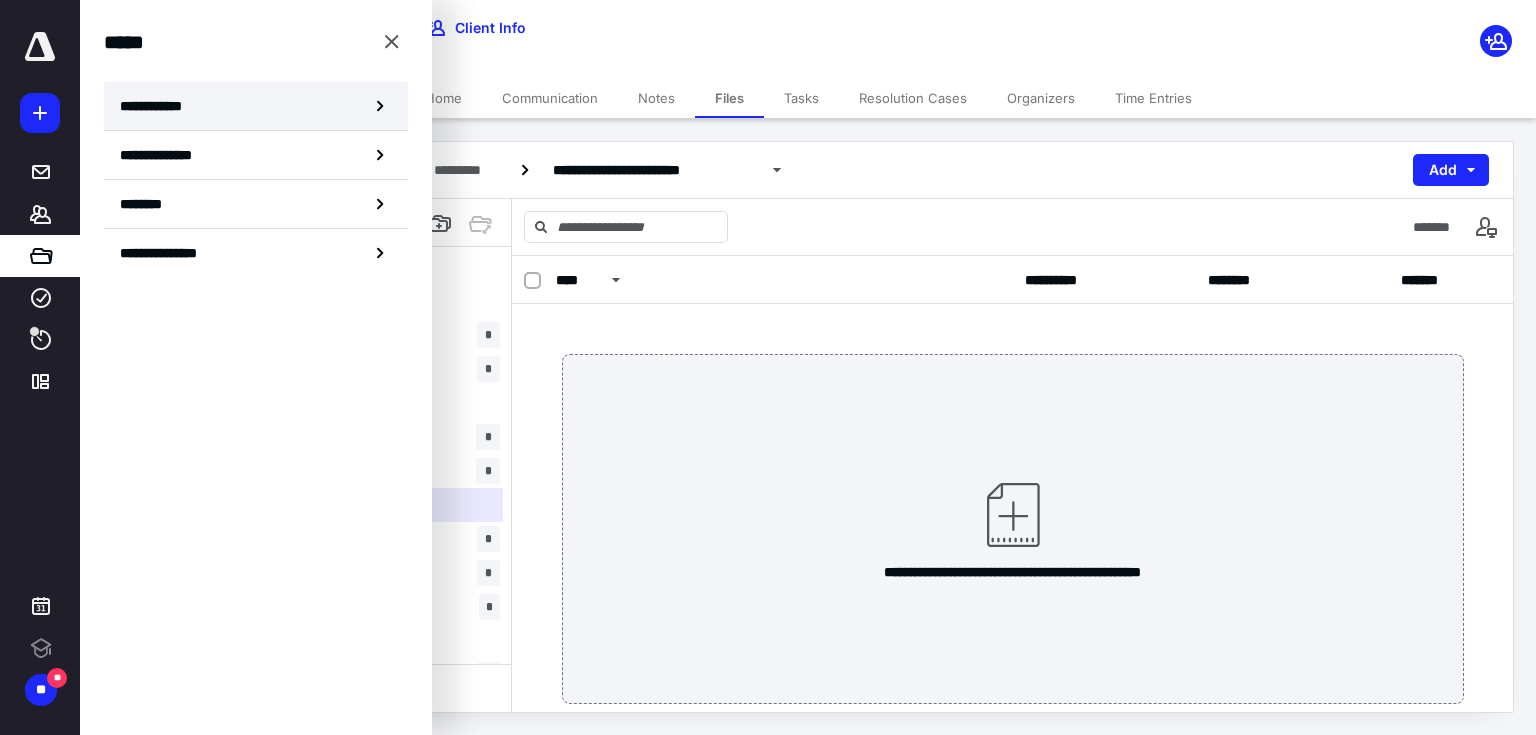click on "**********" at bounding box center [157, 106] 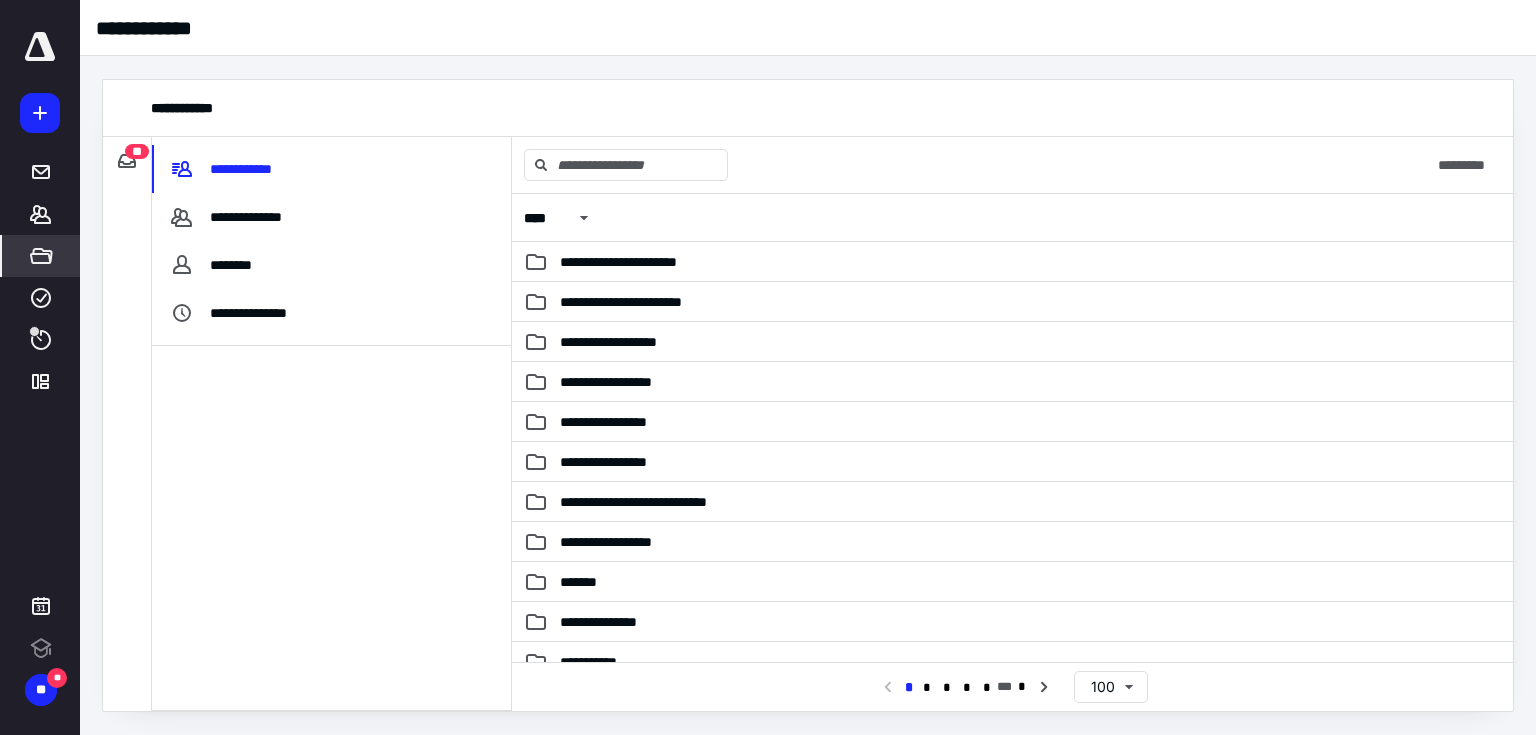 scroll, scrollTop: 0, scrollLeft: 0, axis: both 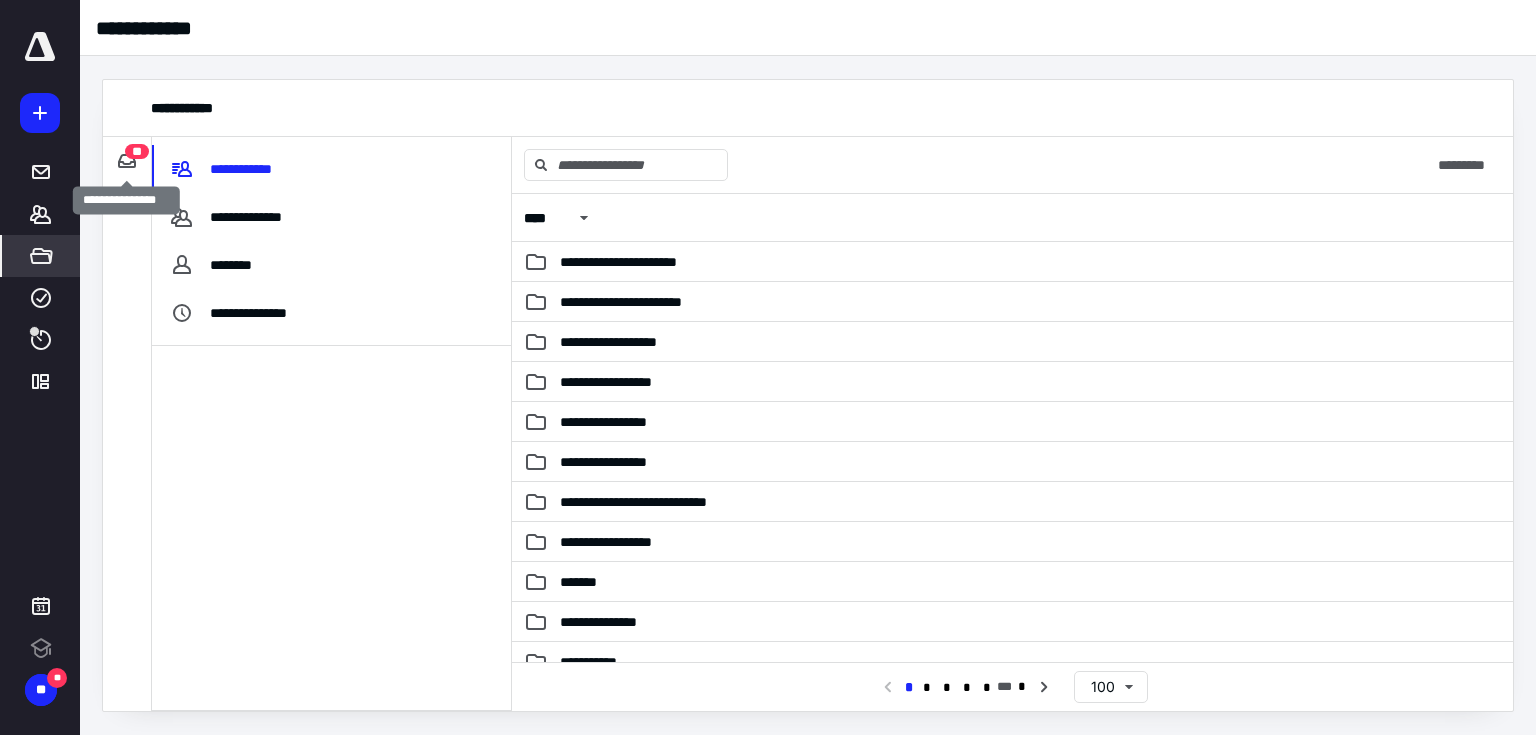 click on "**" at bounding box center (137, 151) 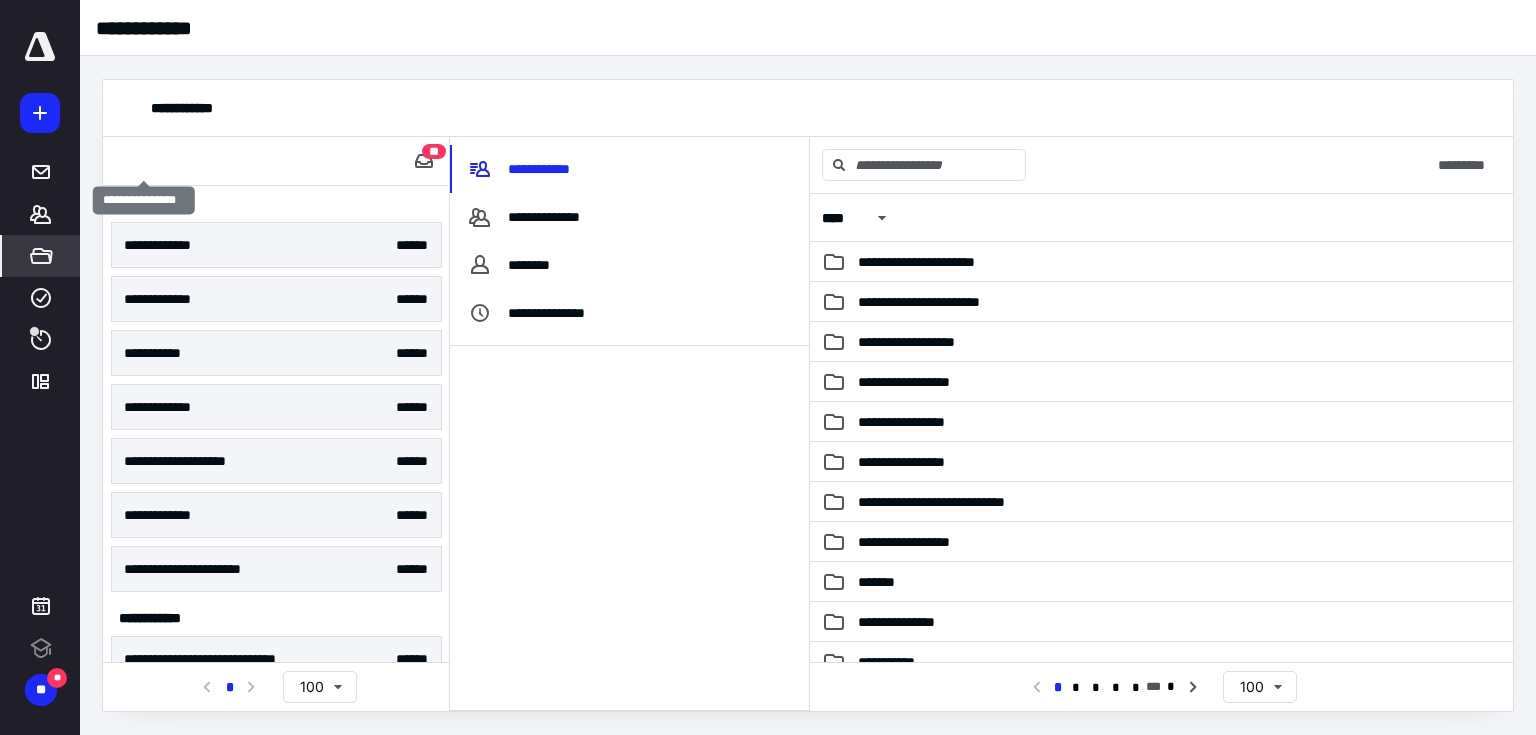 scroll, scrollTop: 0, scrollLeft: 0, axis: both 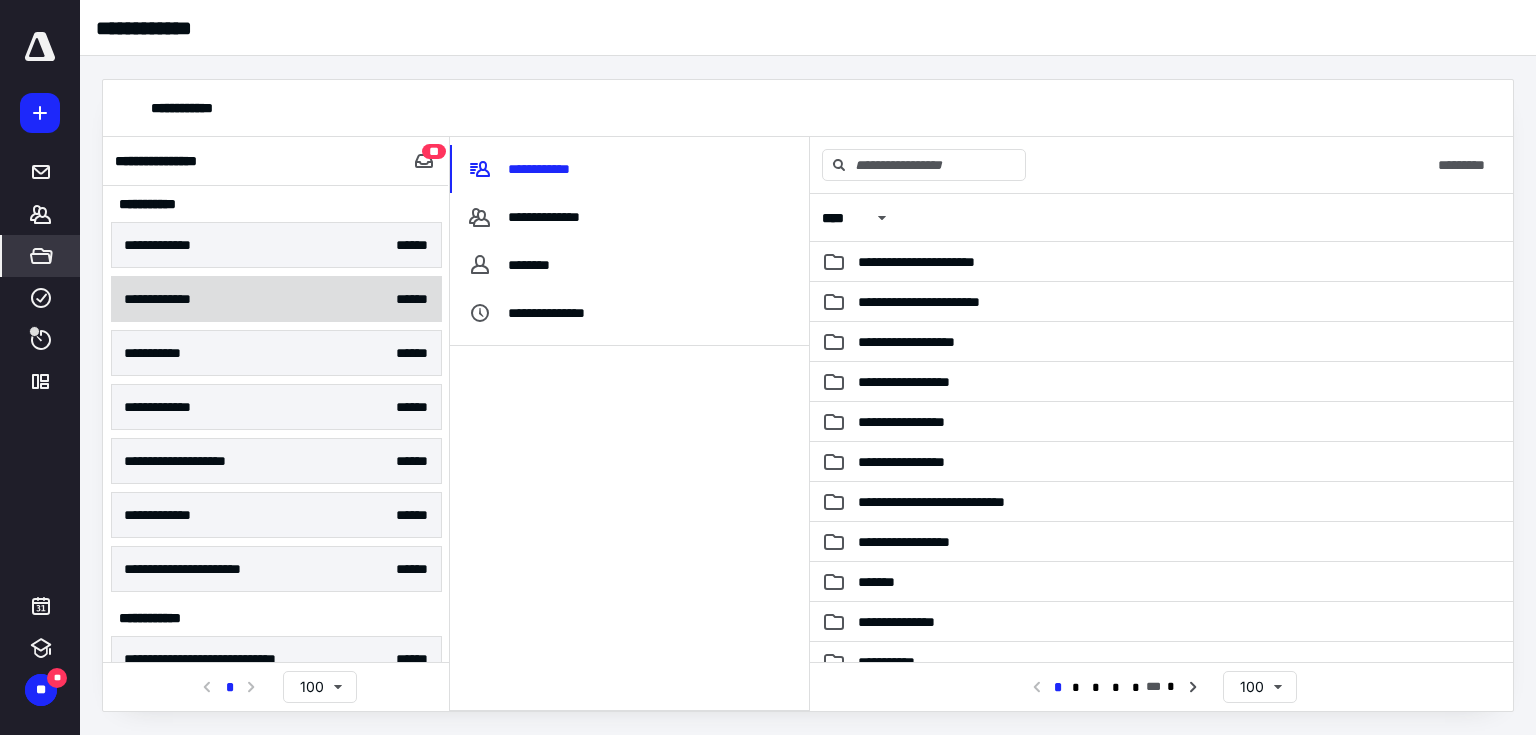 click on "**********" at bounding box center (276, 299) 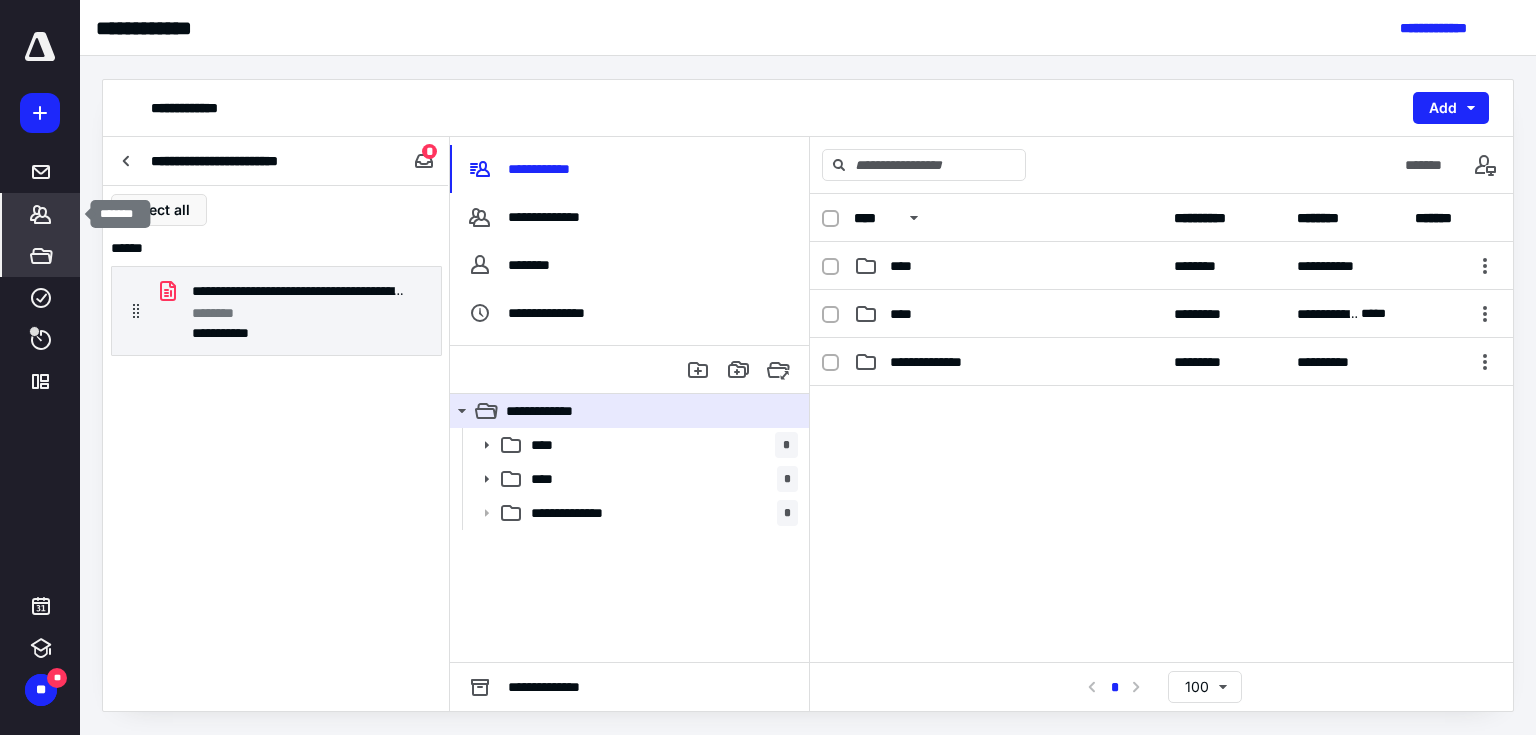 click 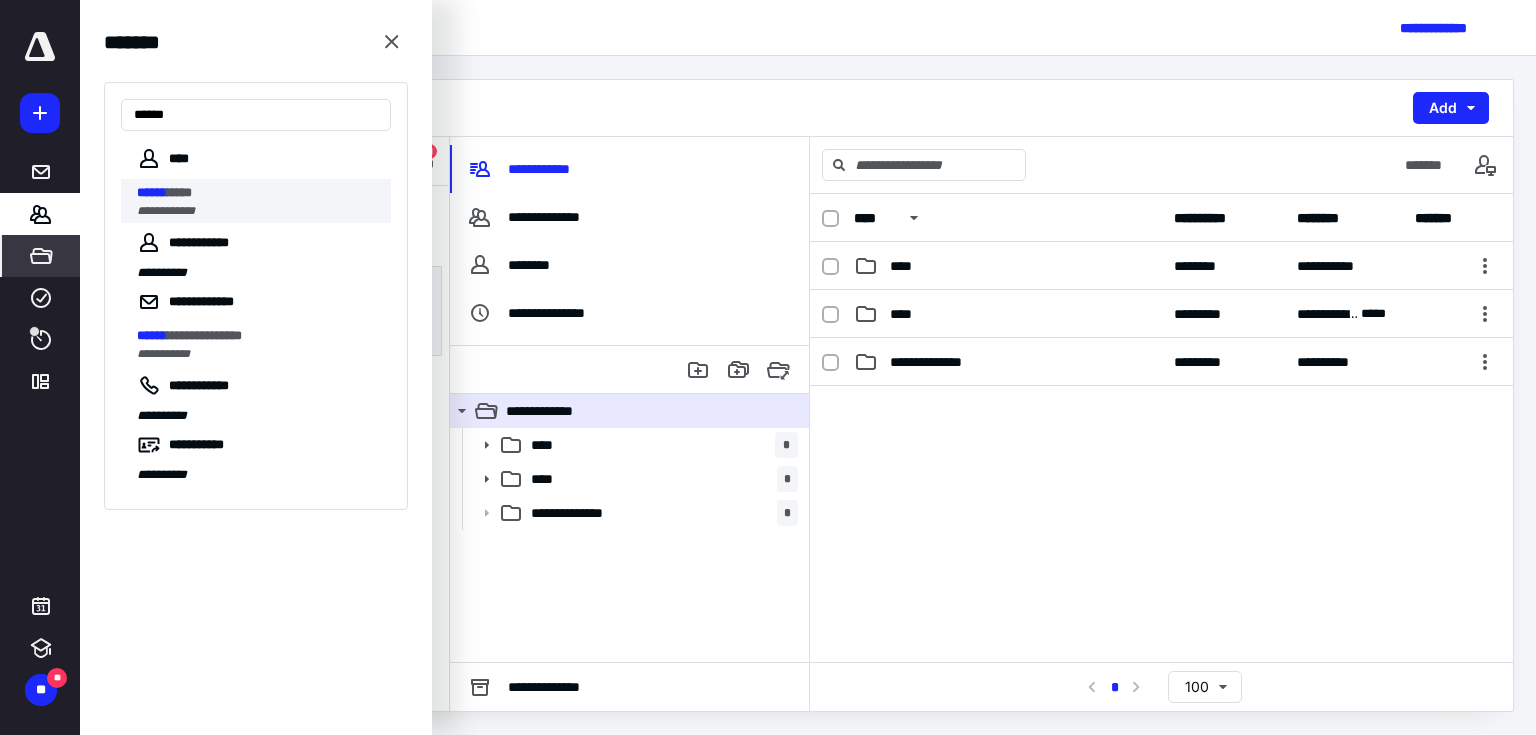 type on "******" 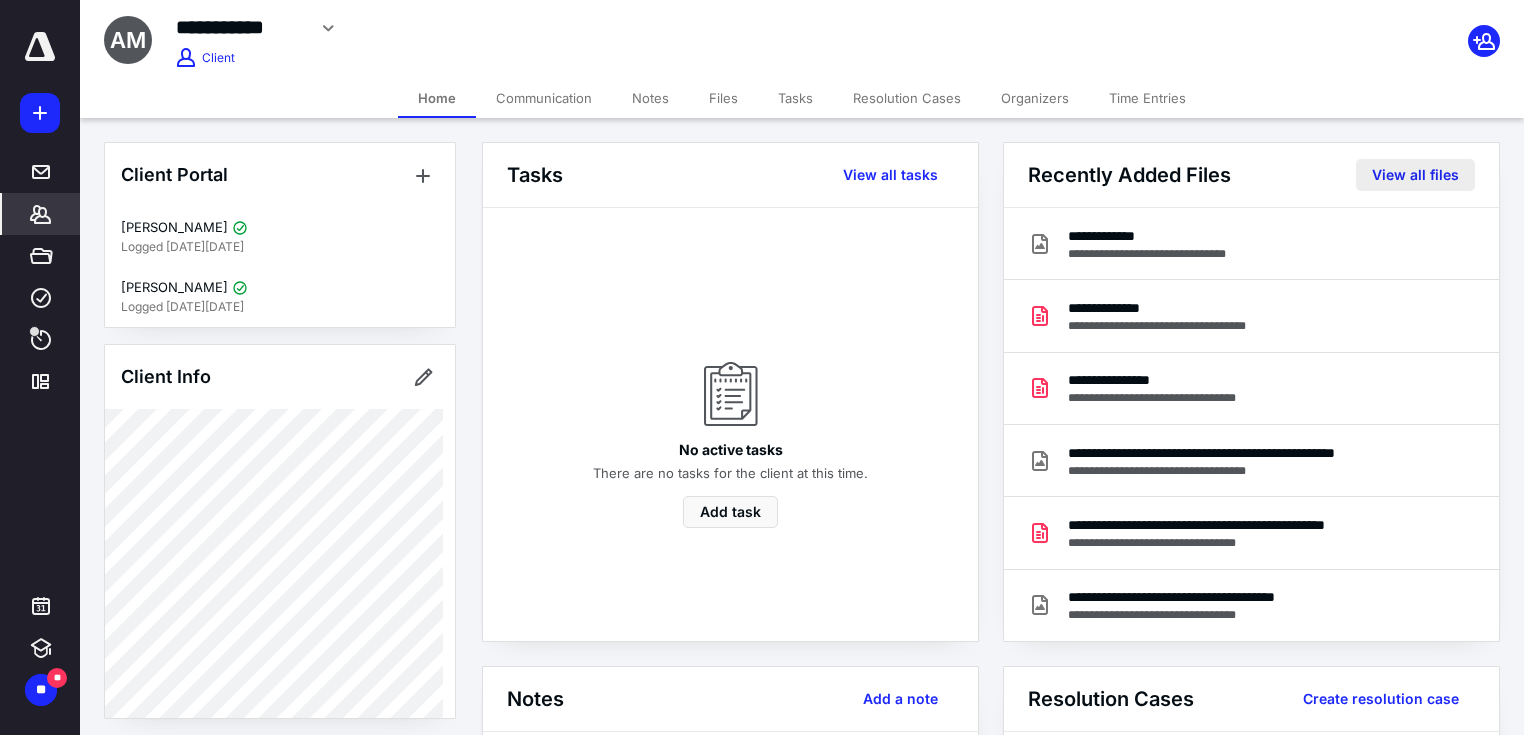 click on "View all files" at bounding box center [1415, 175] 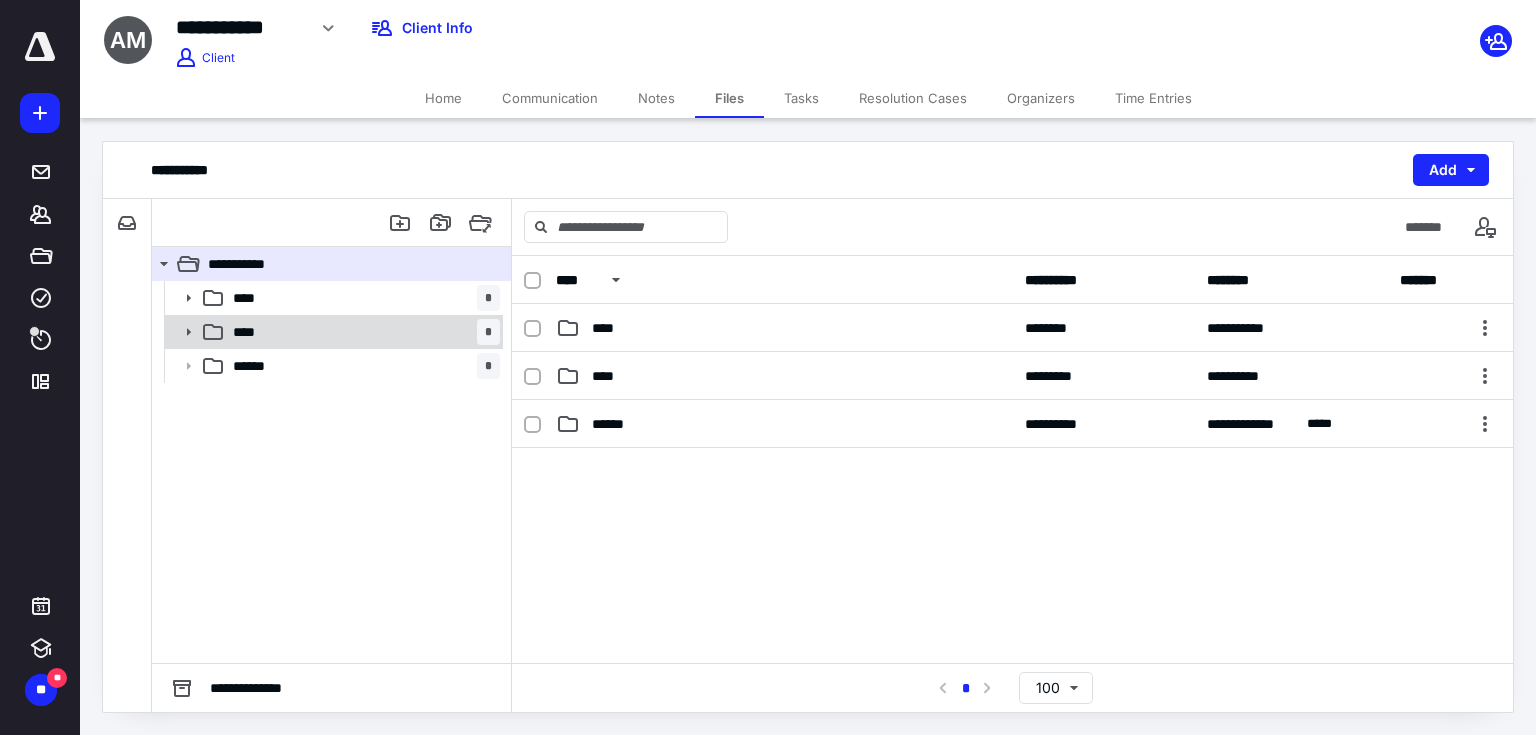 click 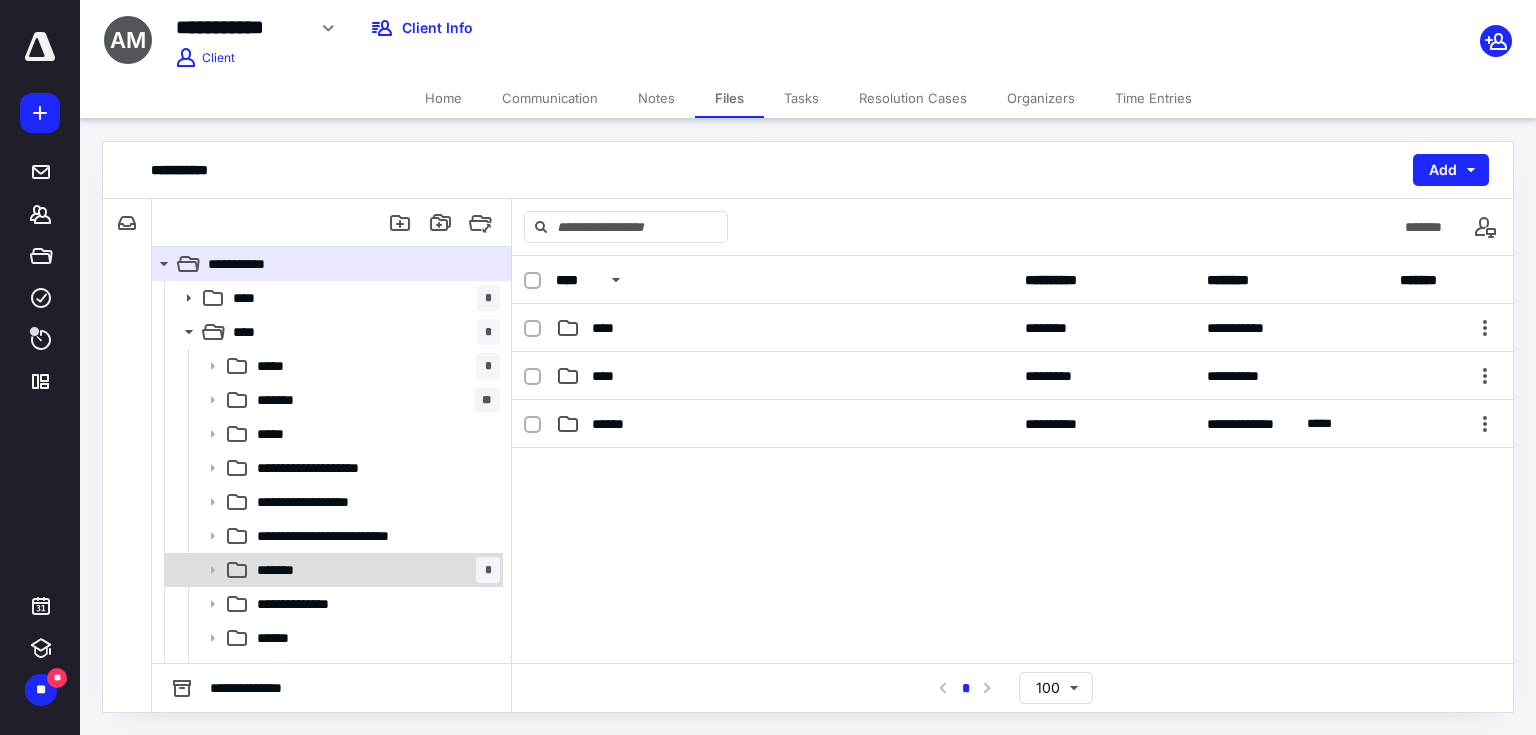 click on "******* *" at bounding box center (374, 570) 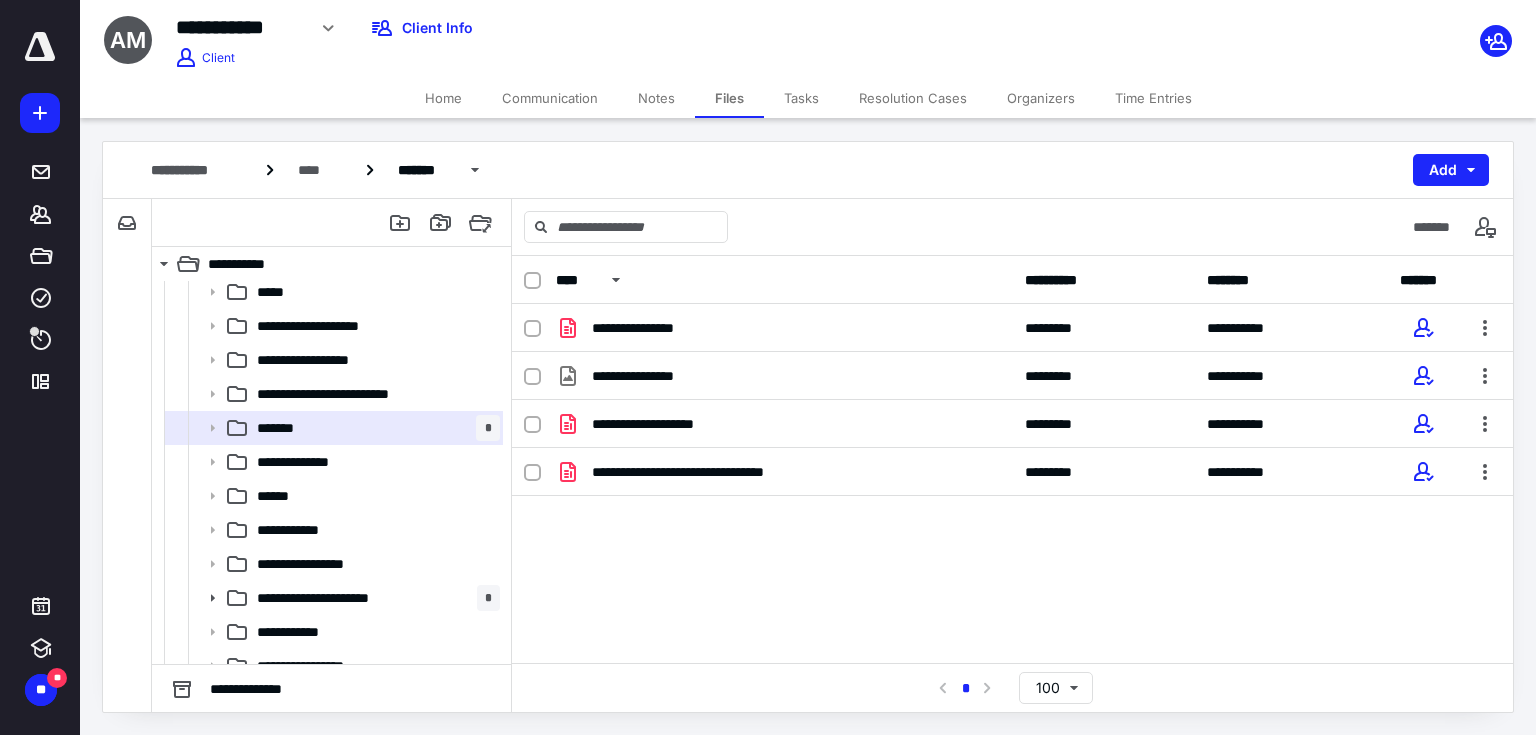 scroll, scrollTop: 160, scrollLeft: 0, axis: vertical 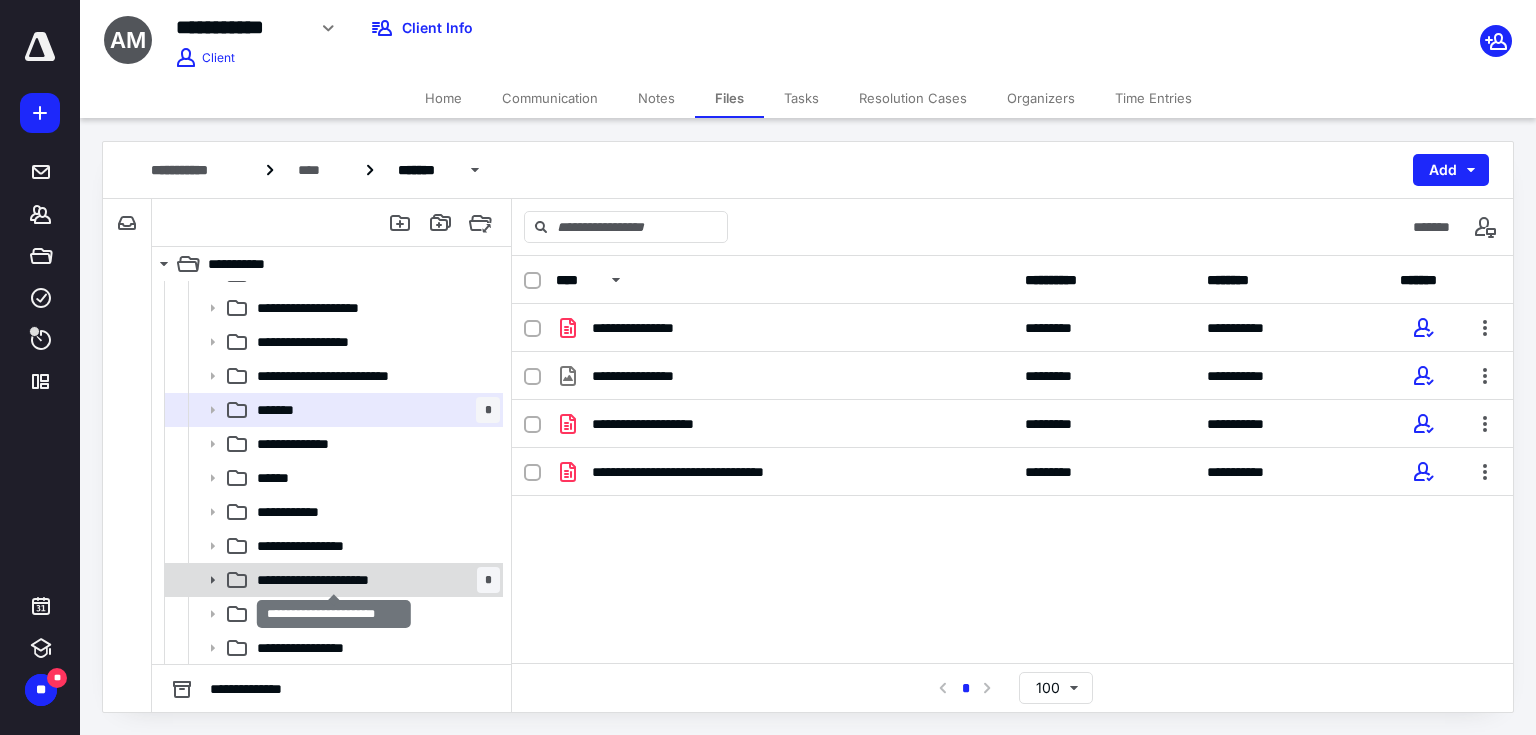 click on "**********" at bounding box center (334, 580) 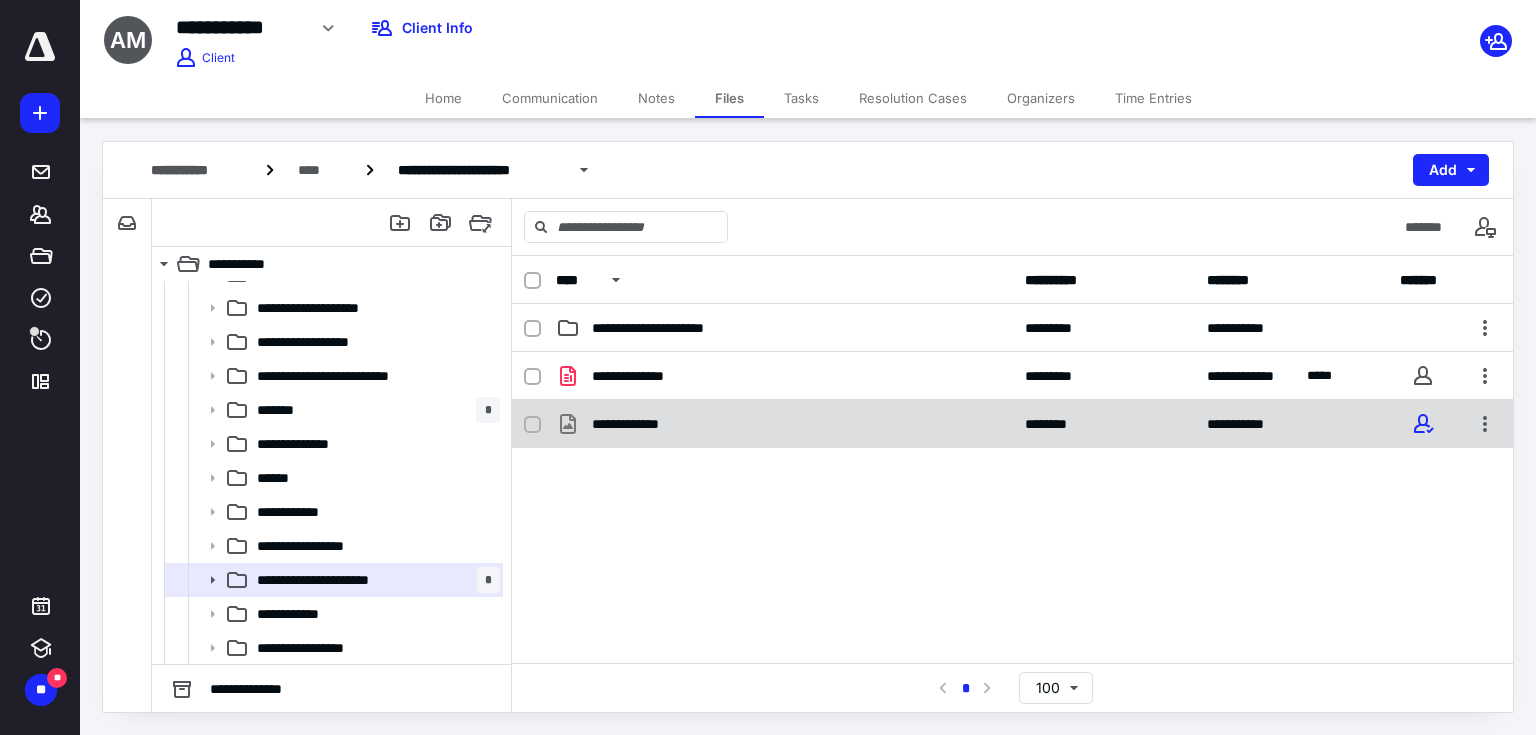 click 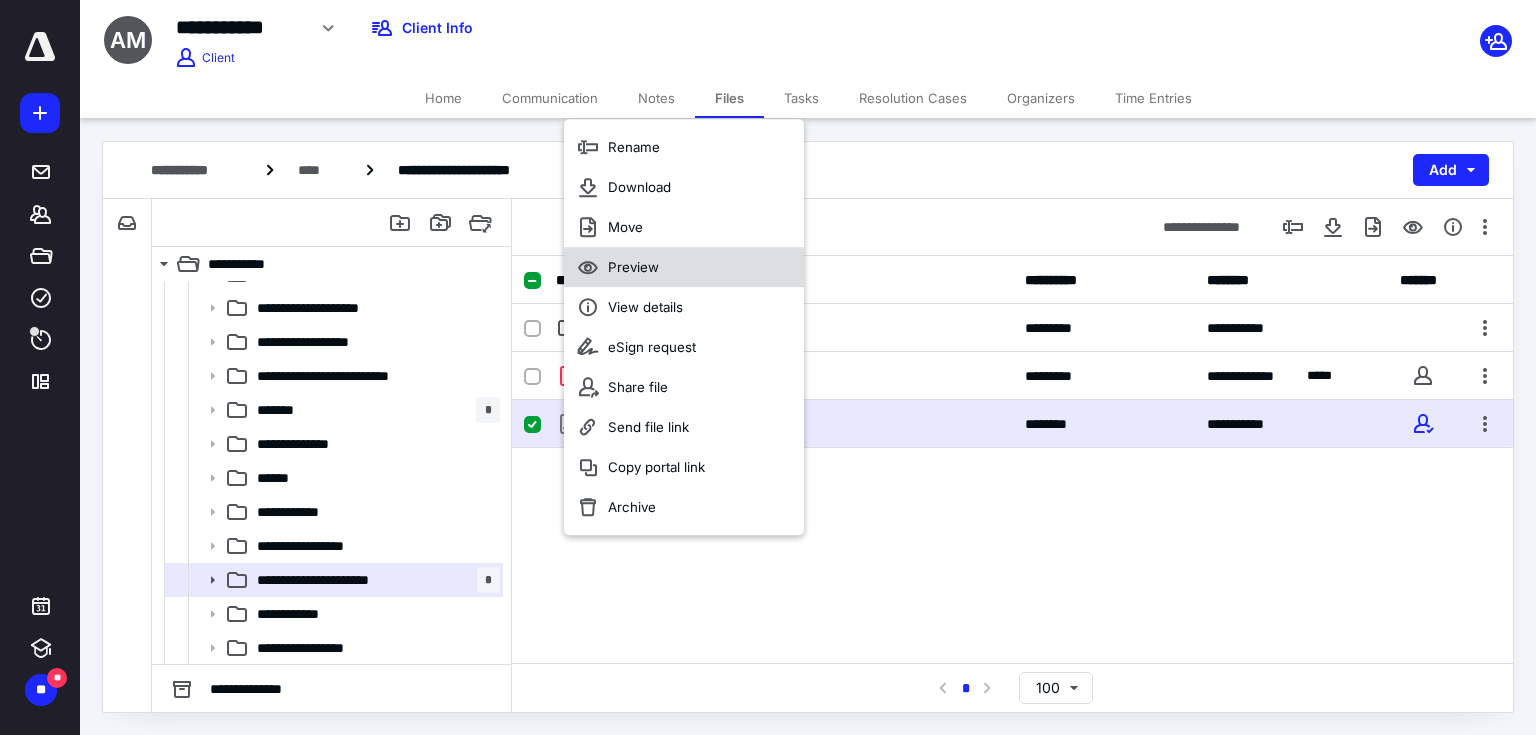 click on "Preview" at bounding box center [633, 267] 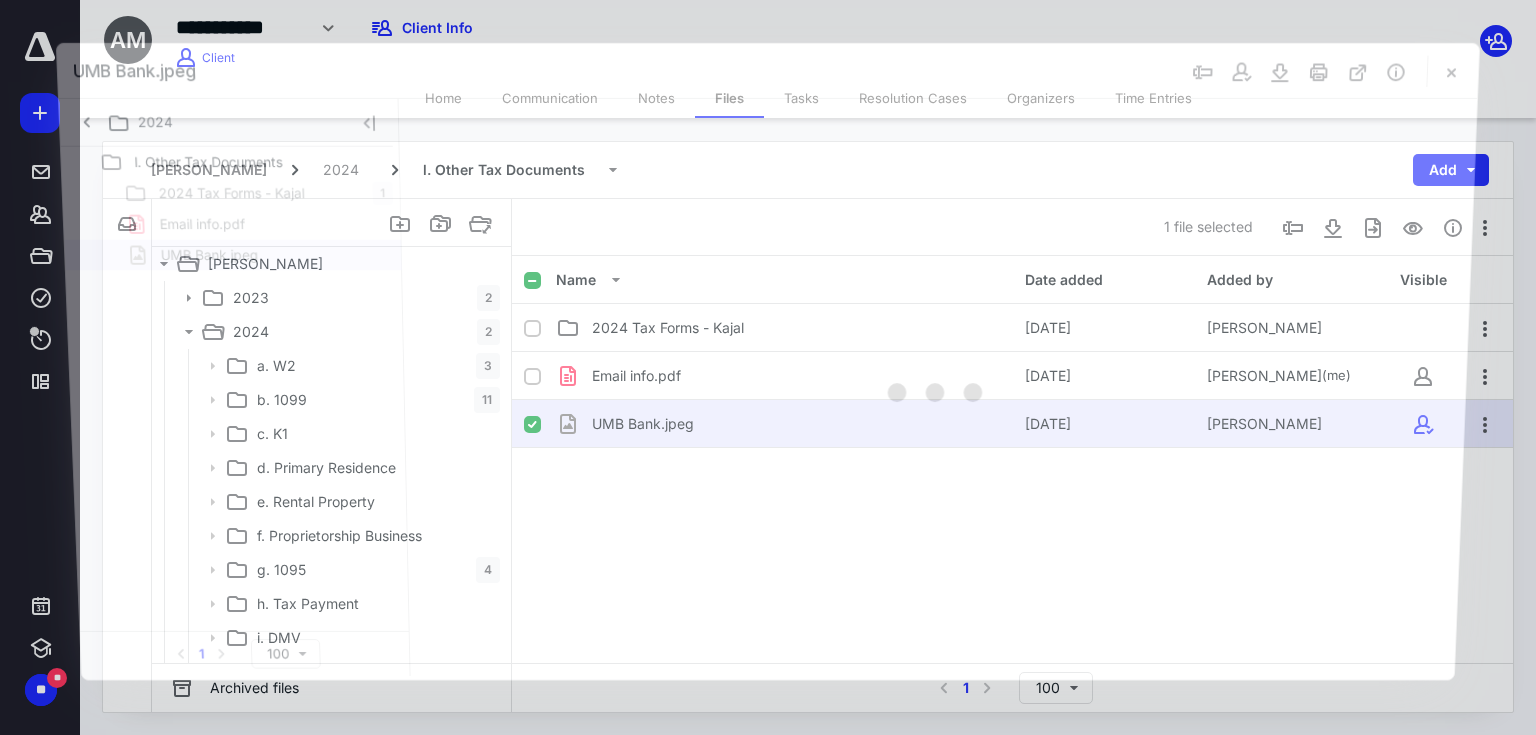 scroll, scrollTop: 0, scrollLeft: 0, axis: both 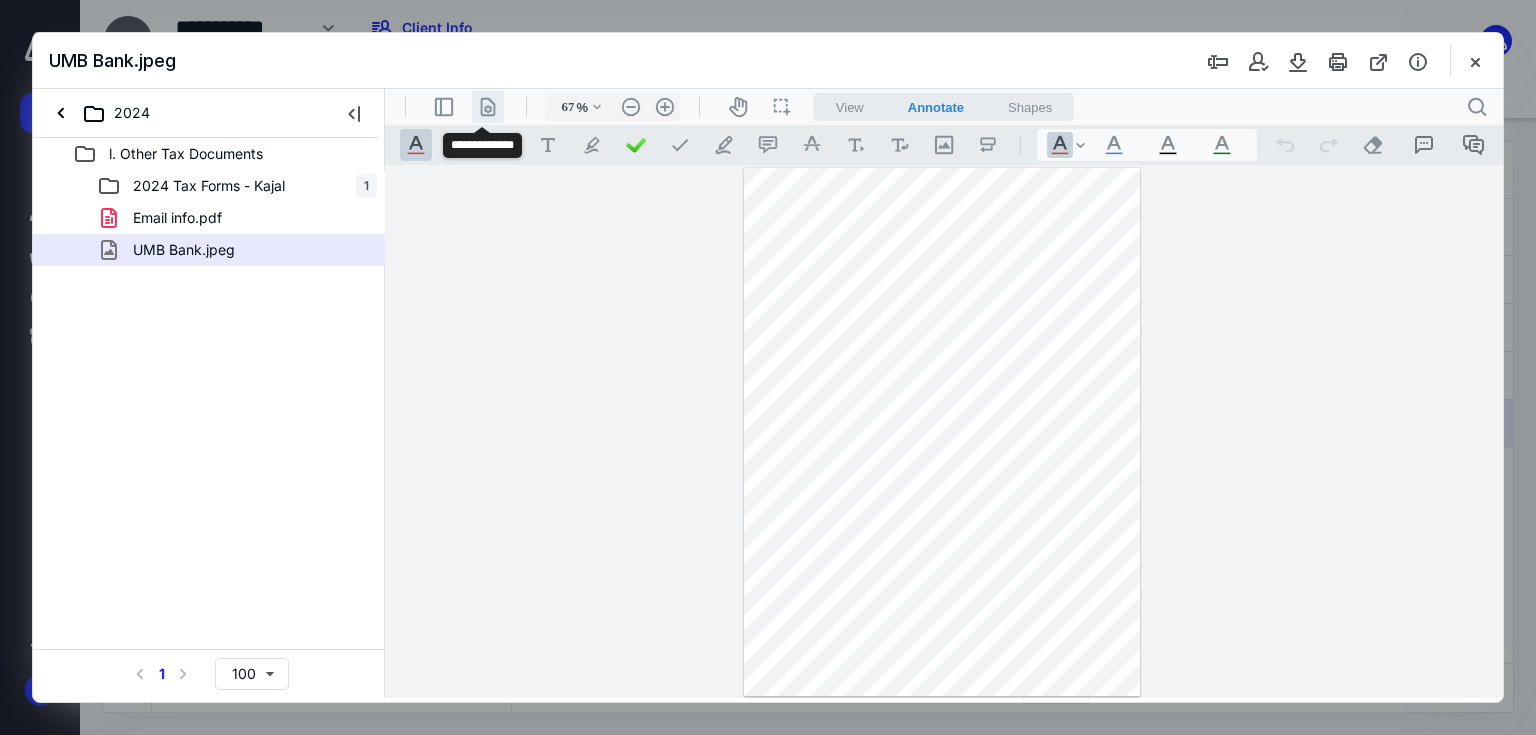 click on ".cls-1{fill:#abb0c4;} icon - header - page manipulation - line" at bounding box center (488, 107) 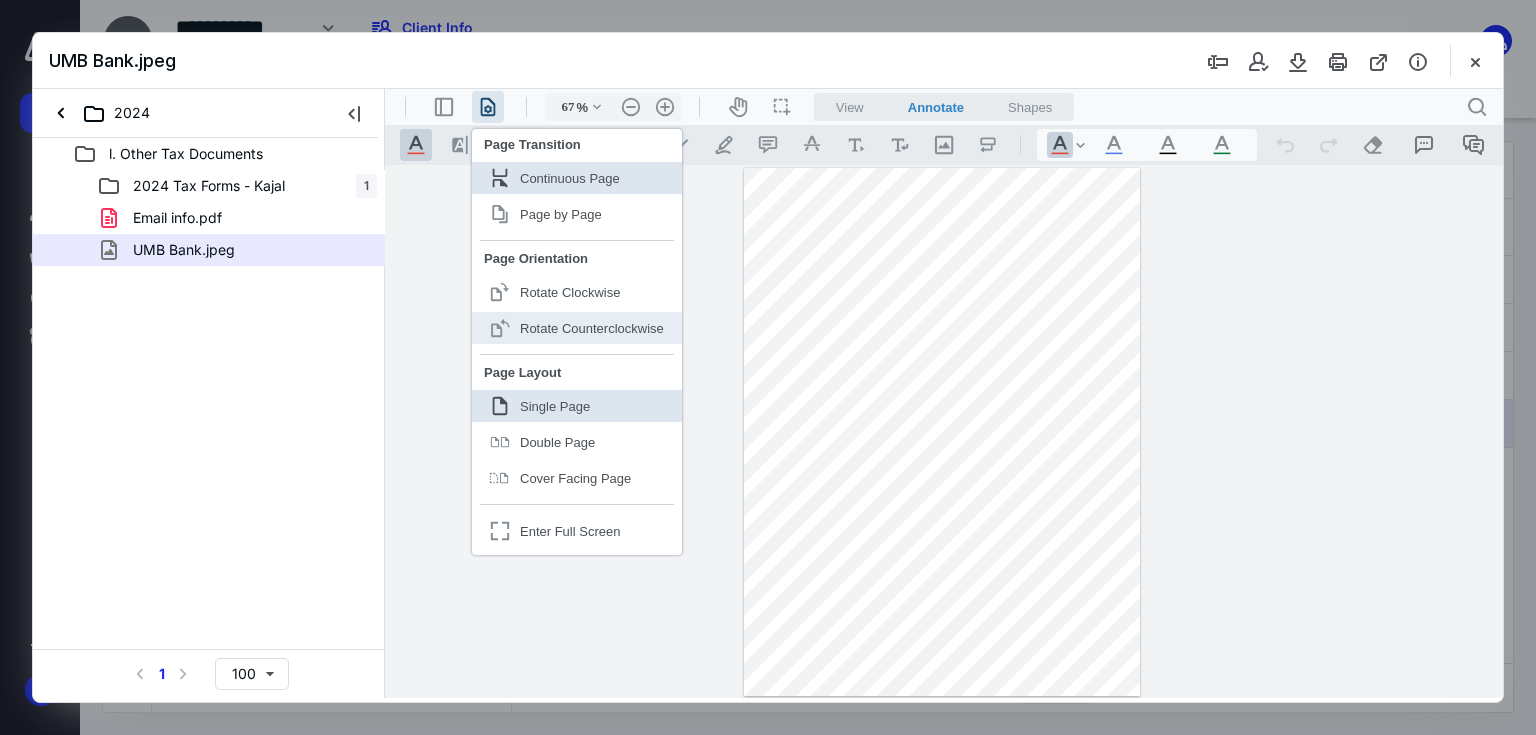 click on ".cls-1{fill:#abb0c4;} icon - header - page manipulation - page rotation - counterclockwise - line Rotate Counterclockwise" at bounding box center [577, 328] 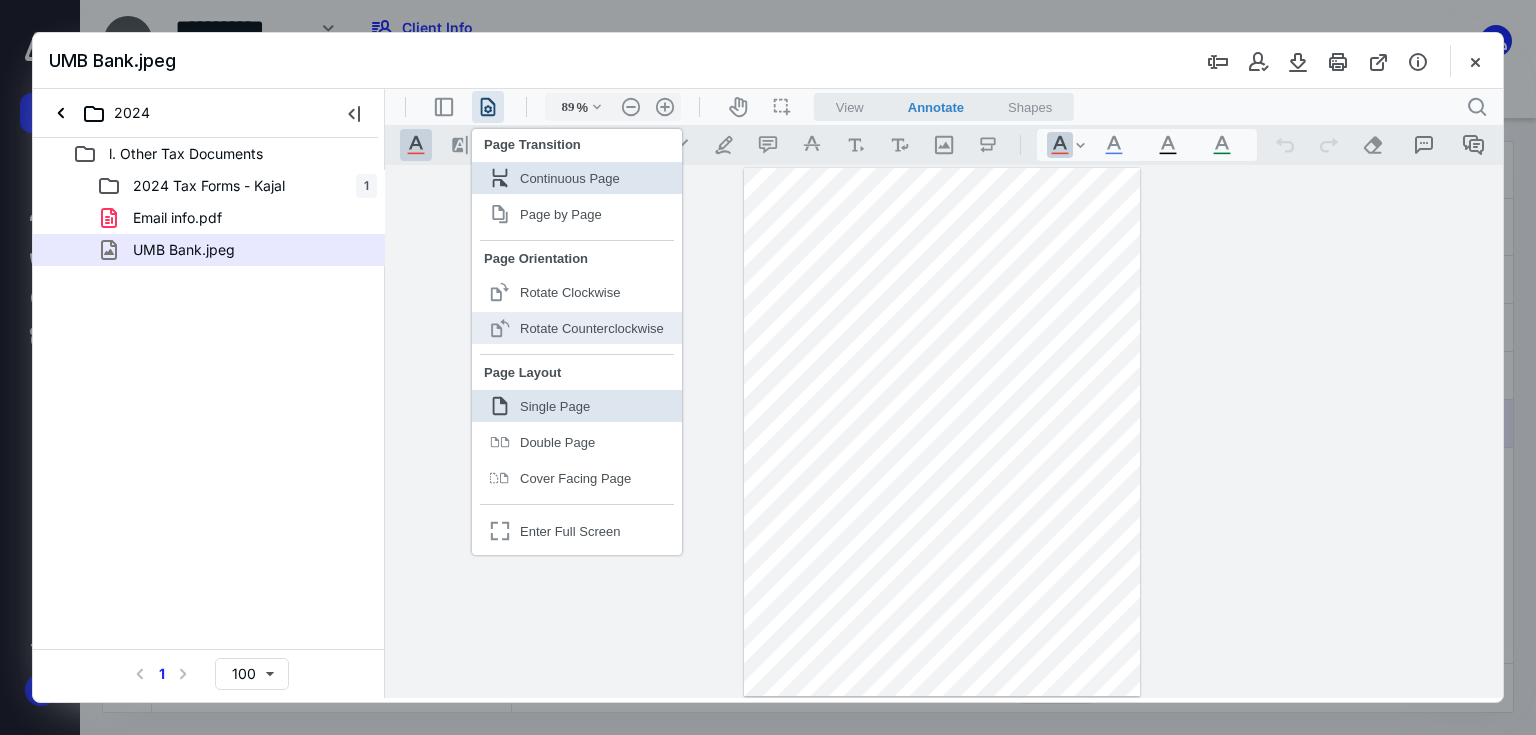 scroll, scrollTop: 0, scrollLeft: 0, axis: both 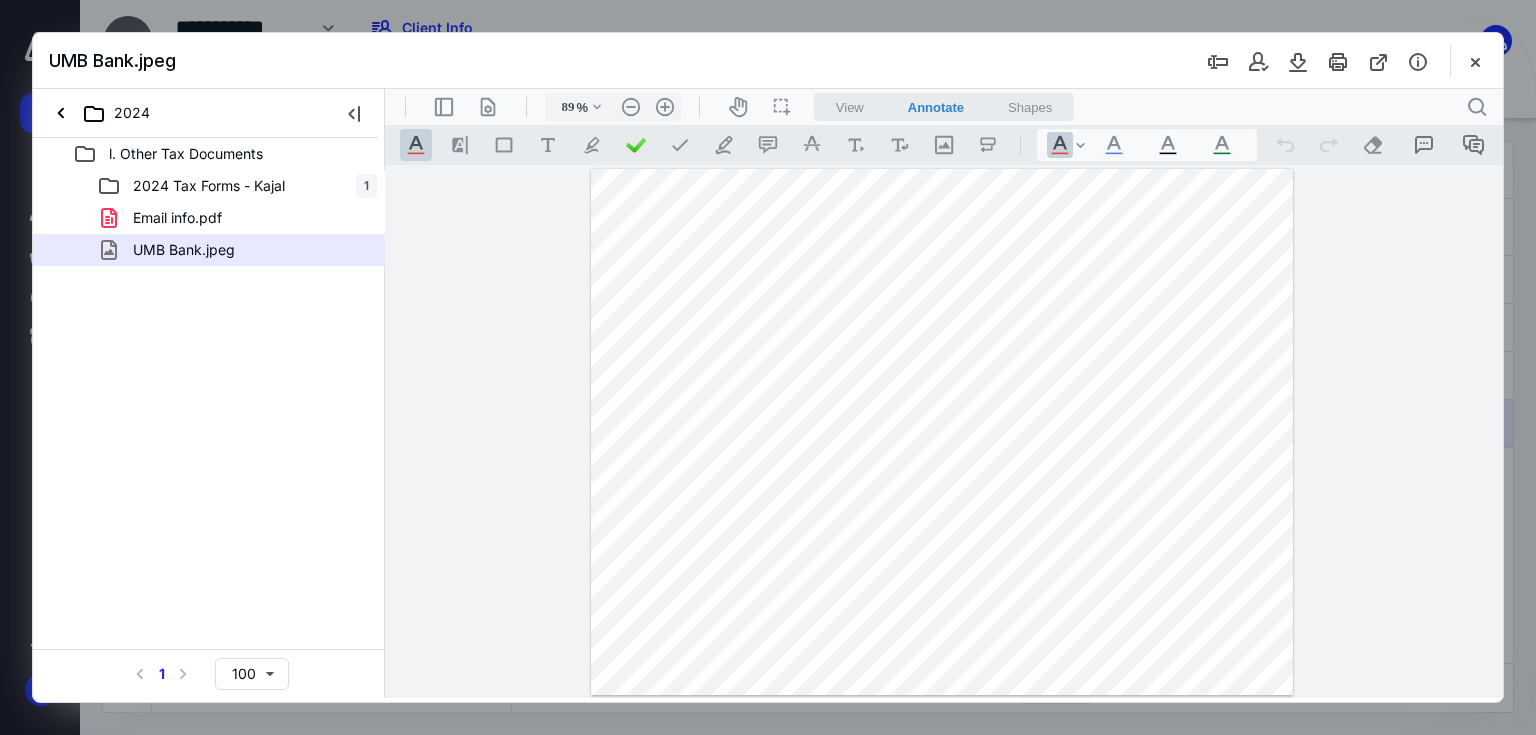 click on "**********" at bounding box center [944, 432] 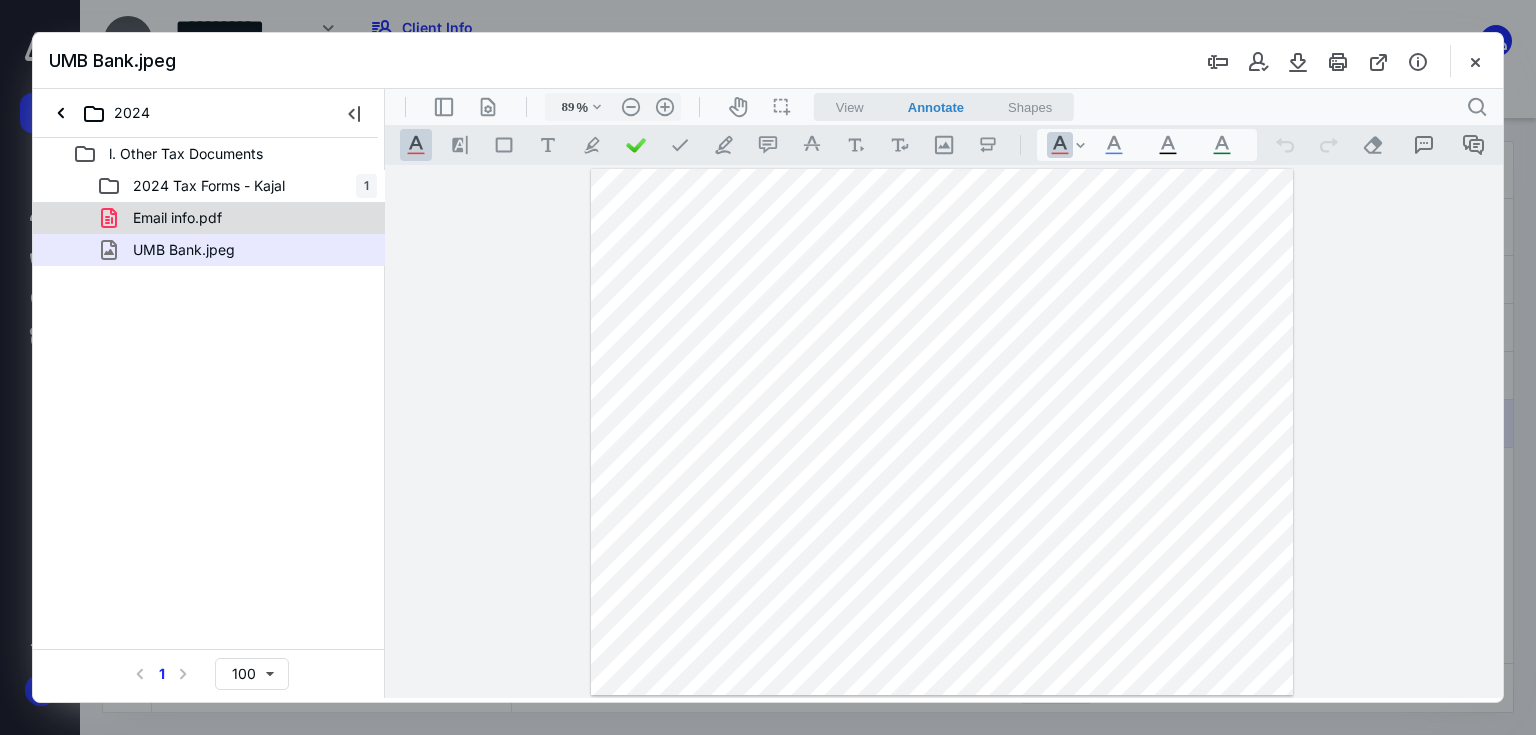 click 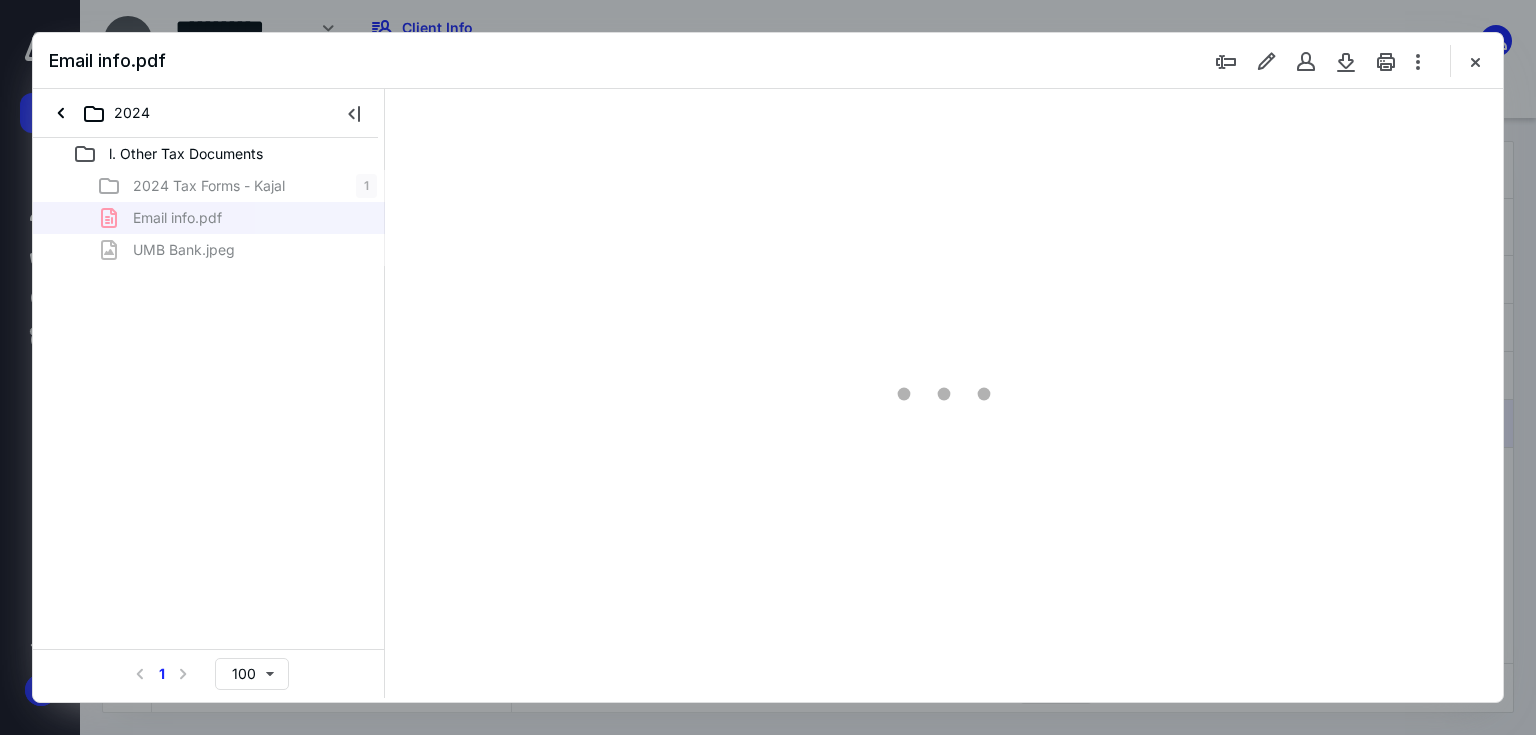 type on "67" 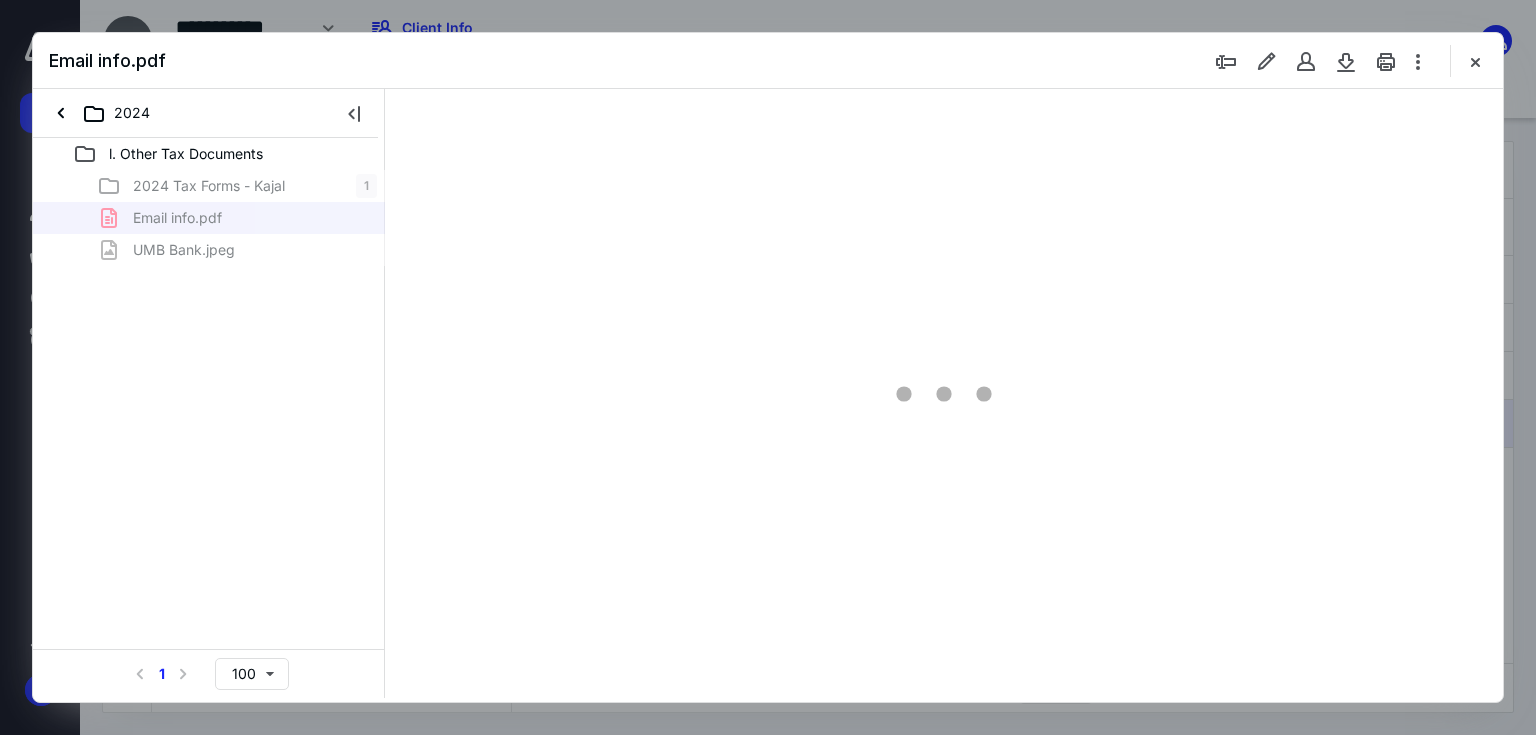 scroll, scrollTop: 79, scrollLeft: 0, axis: vertical 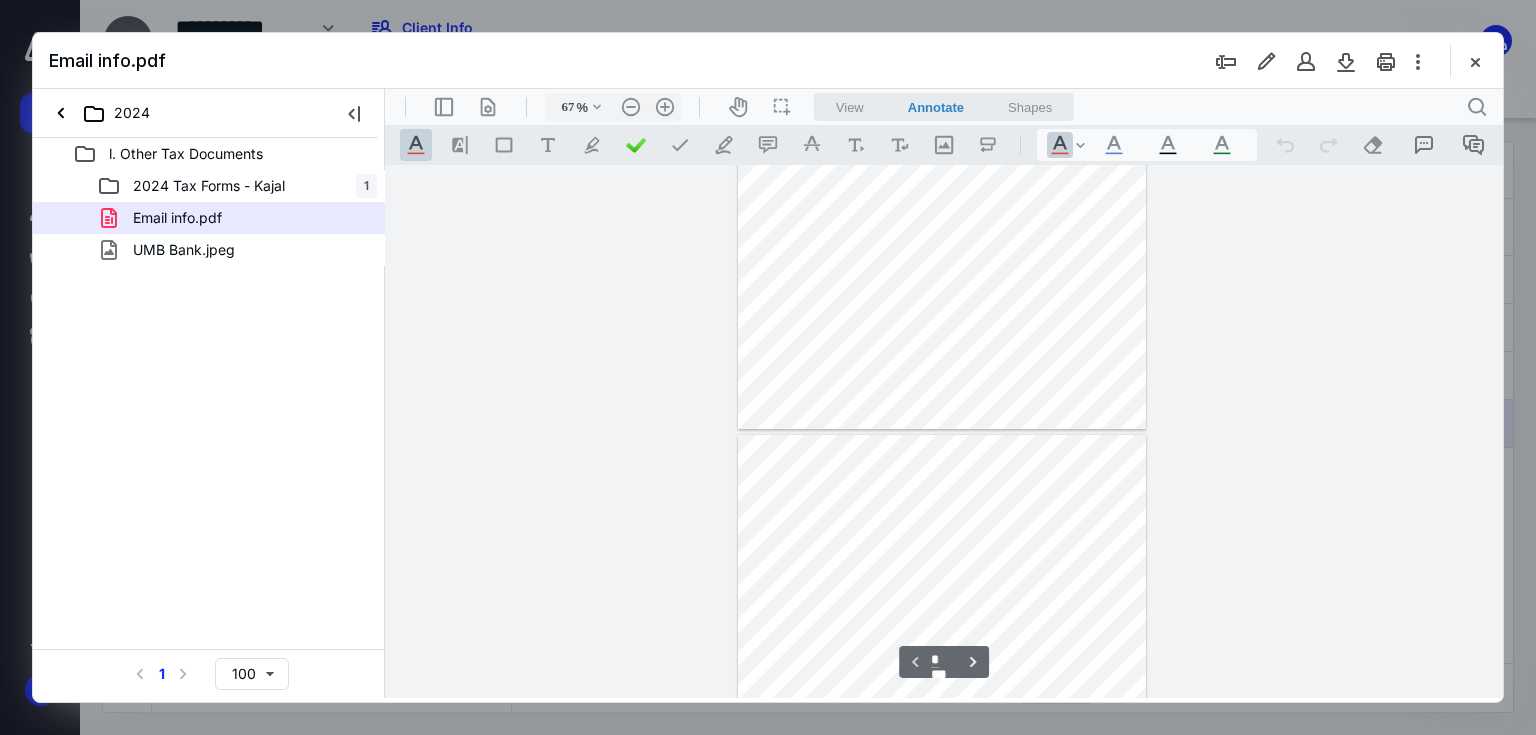 type on "*" 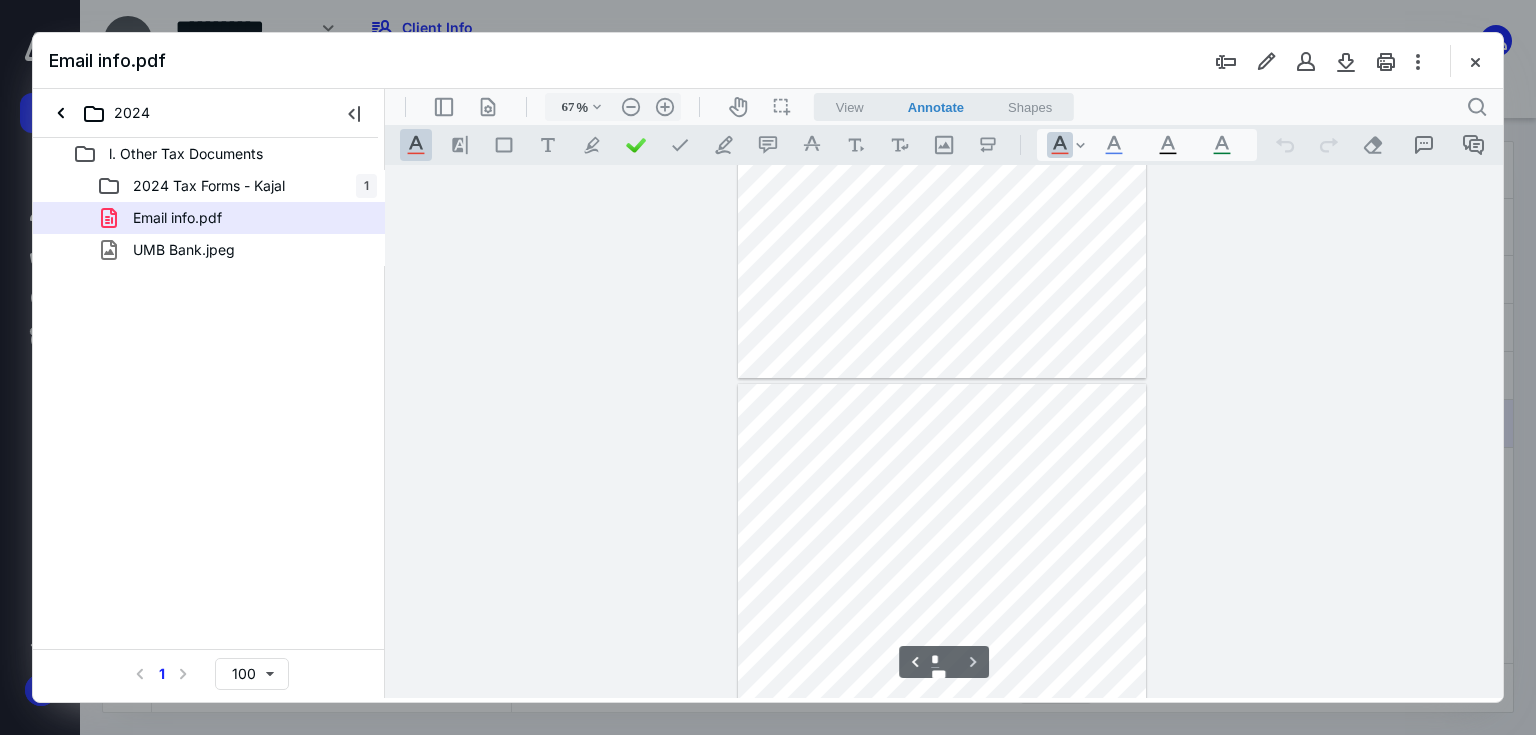 scroll, scrollTop: 319, scrollLeft: 0, axis: vertical 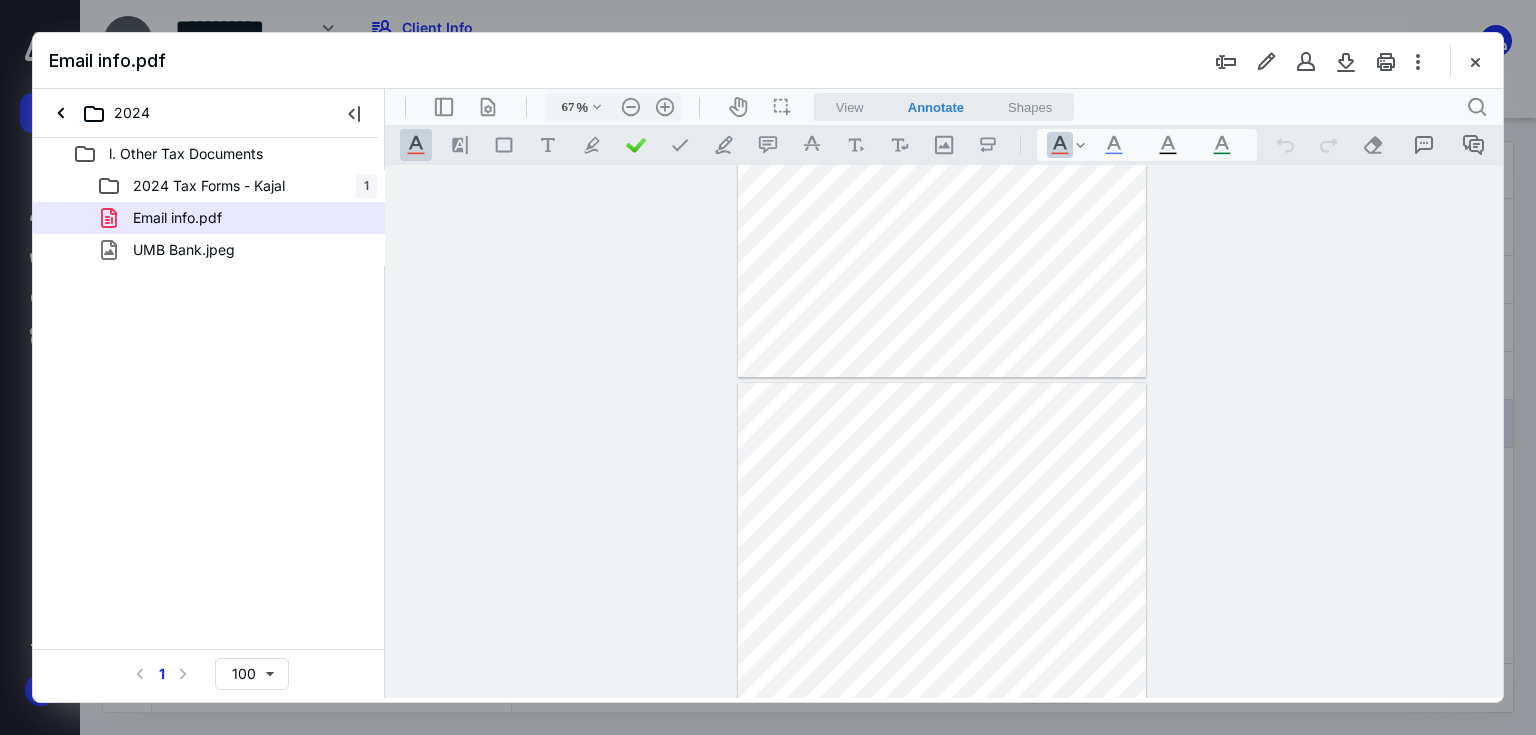 drag, startPoint x: 1478, startPoint y: 57, endPoint x: 1103, endPoint y: 147, distance: 385.6488 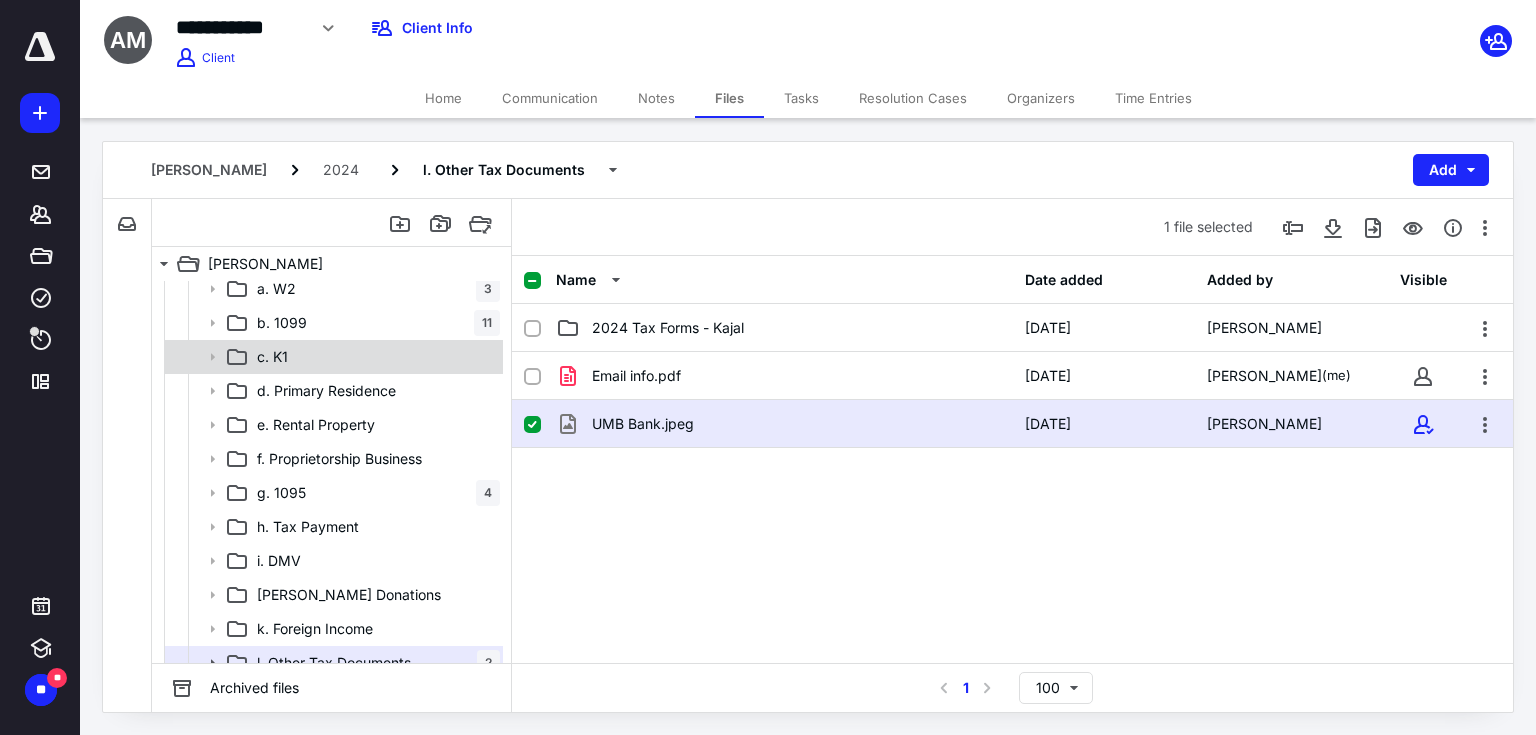 scroll, scrollTop: 0, scrollLeft: 0, axis: both 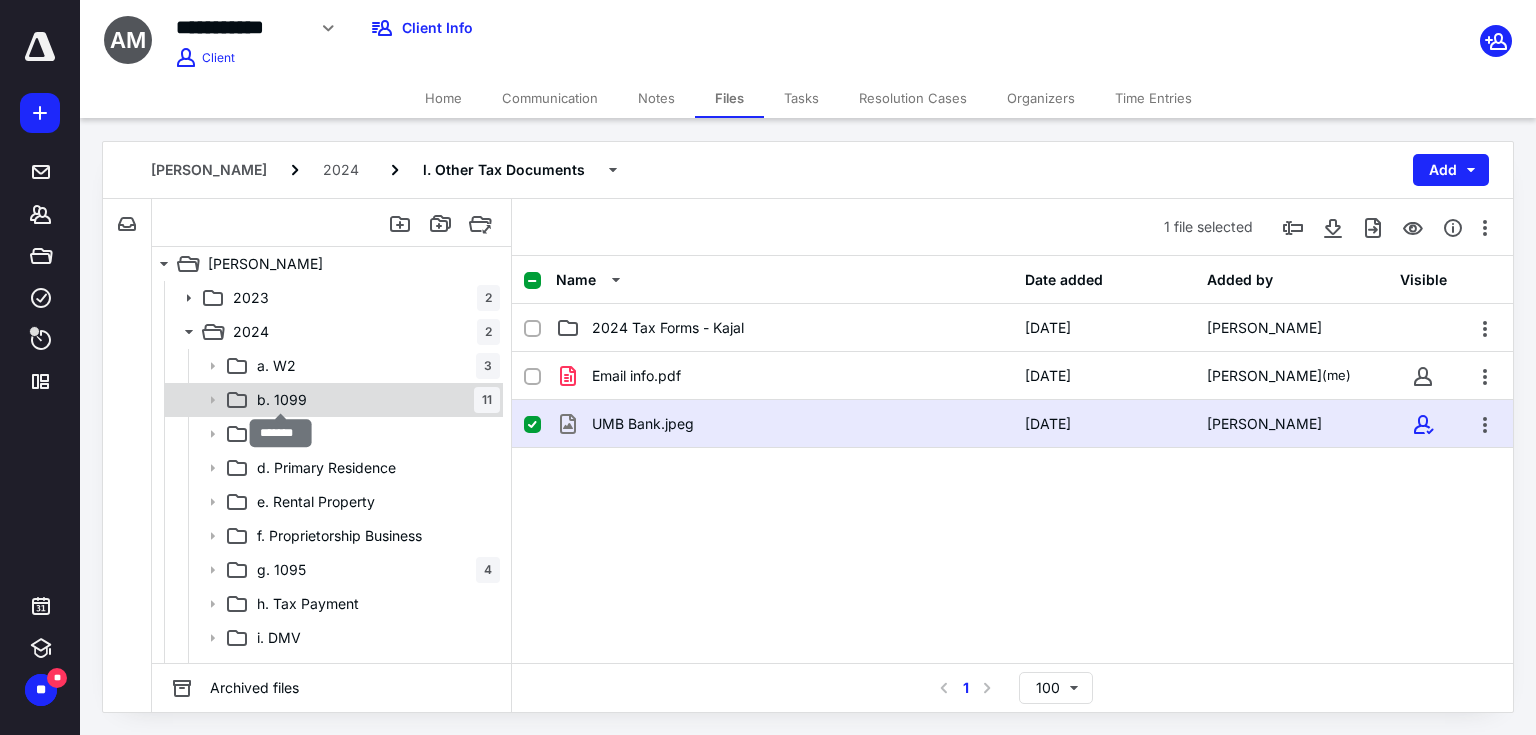 click on "b. 1099" at bounding box center [282, 400] 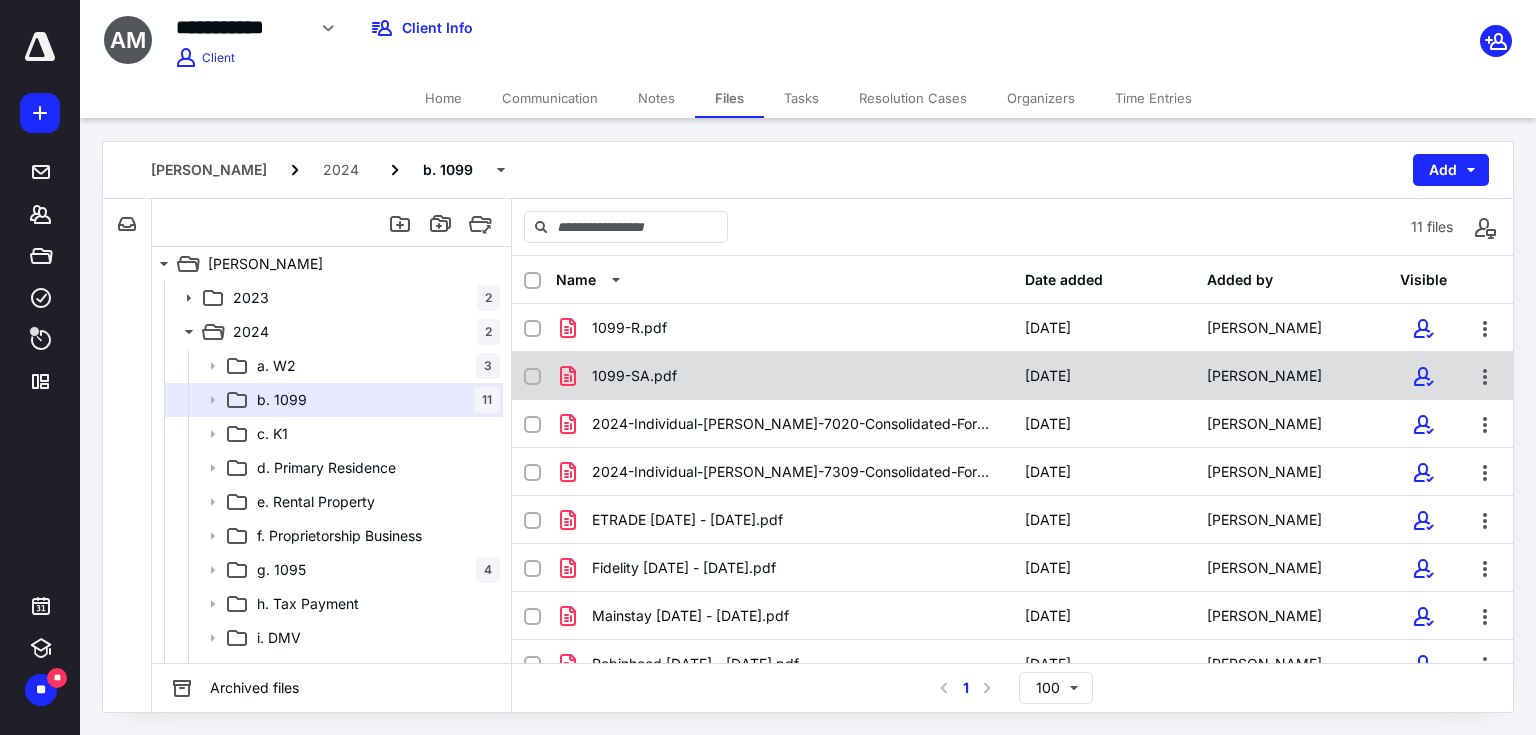 checkbox on "true" 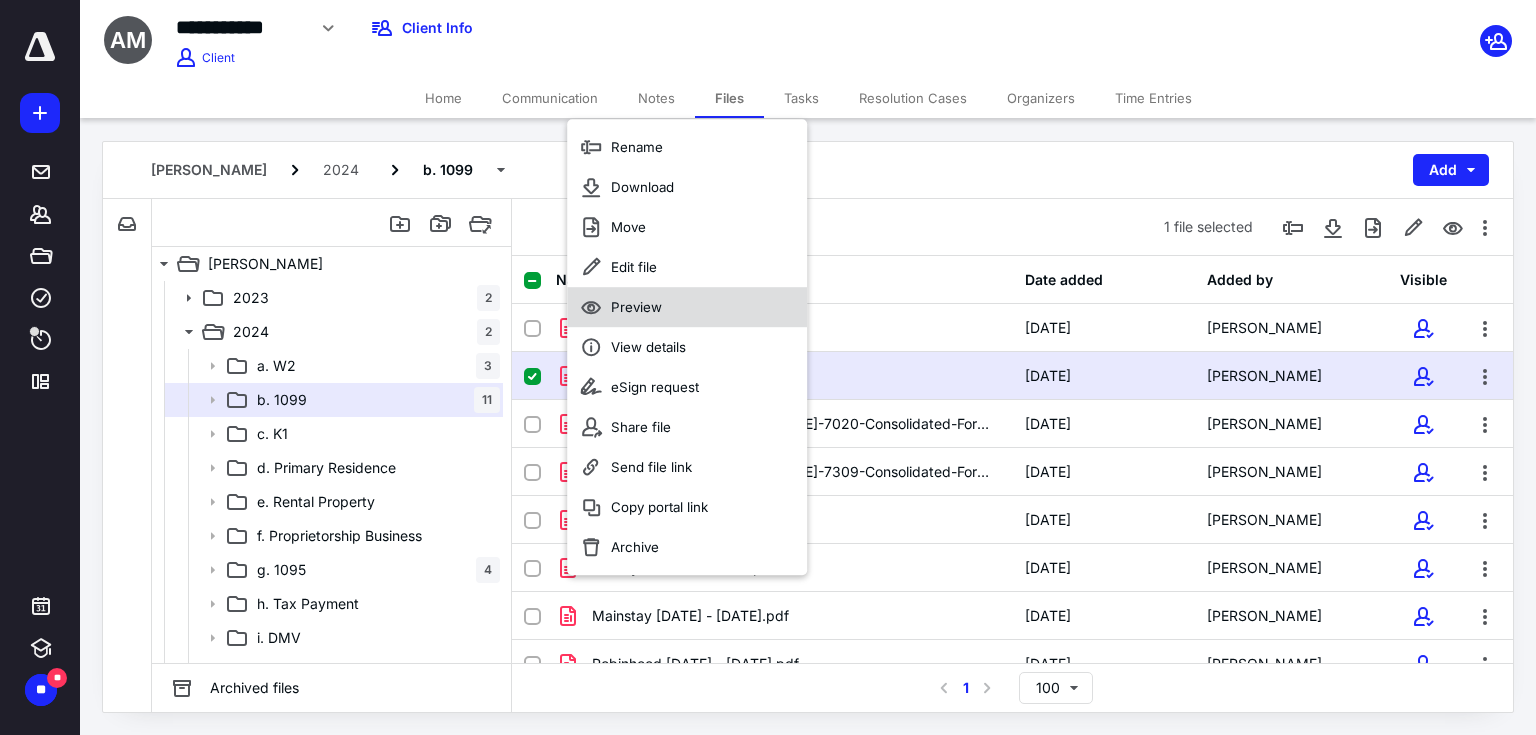 click on "Preview" at bounding box center (636, 307) 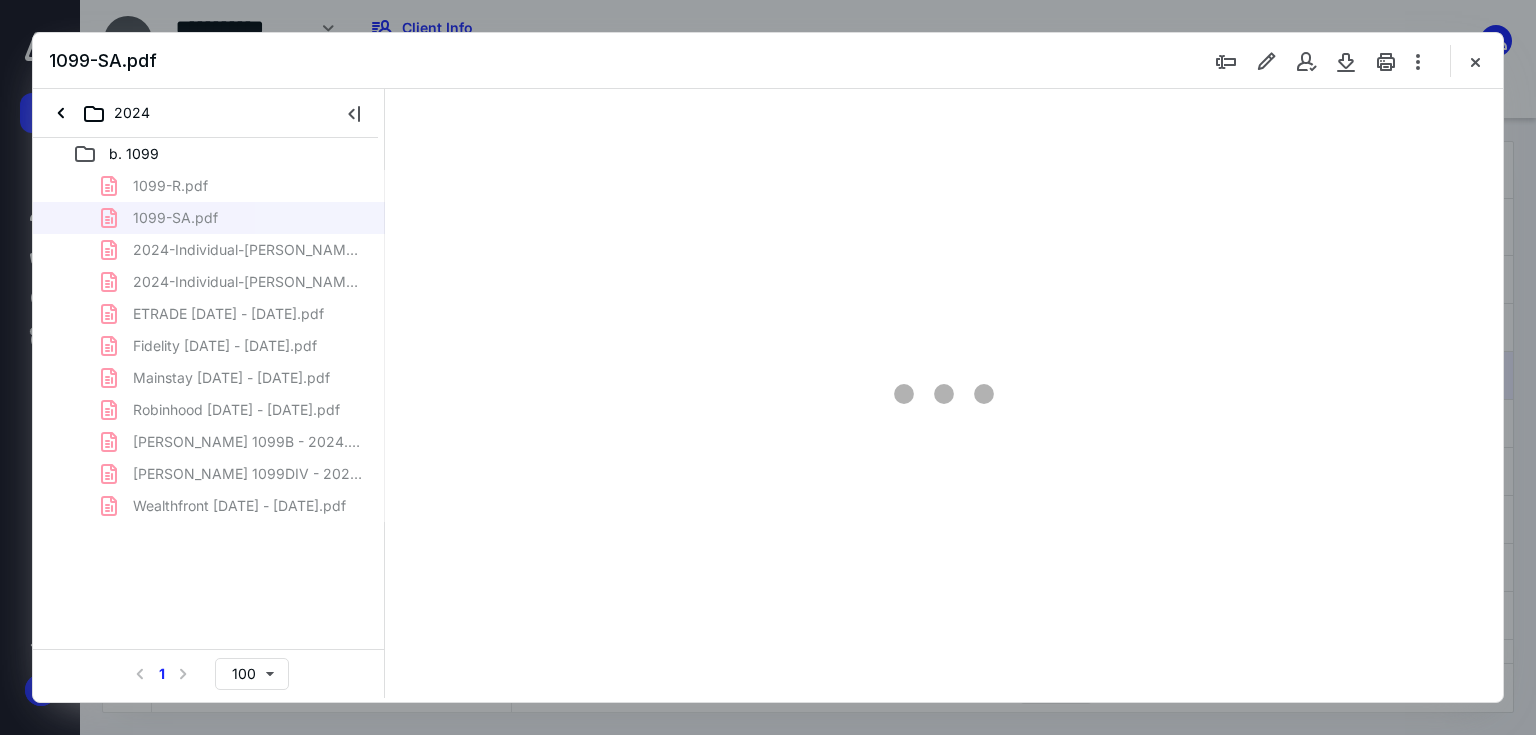 scroll, scrollTop: 0, scrollLeft: 0, axis: both 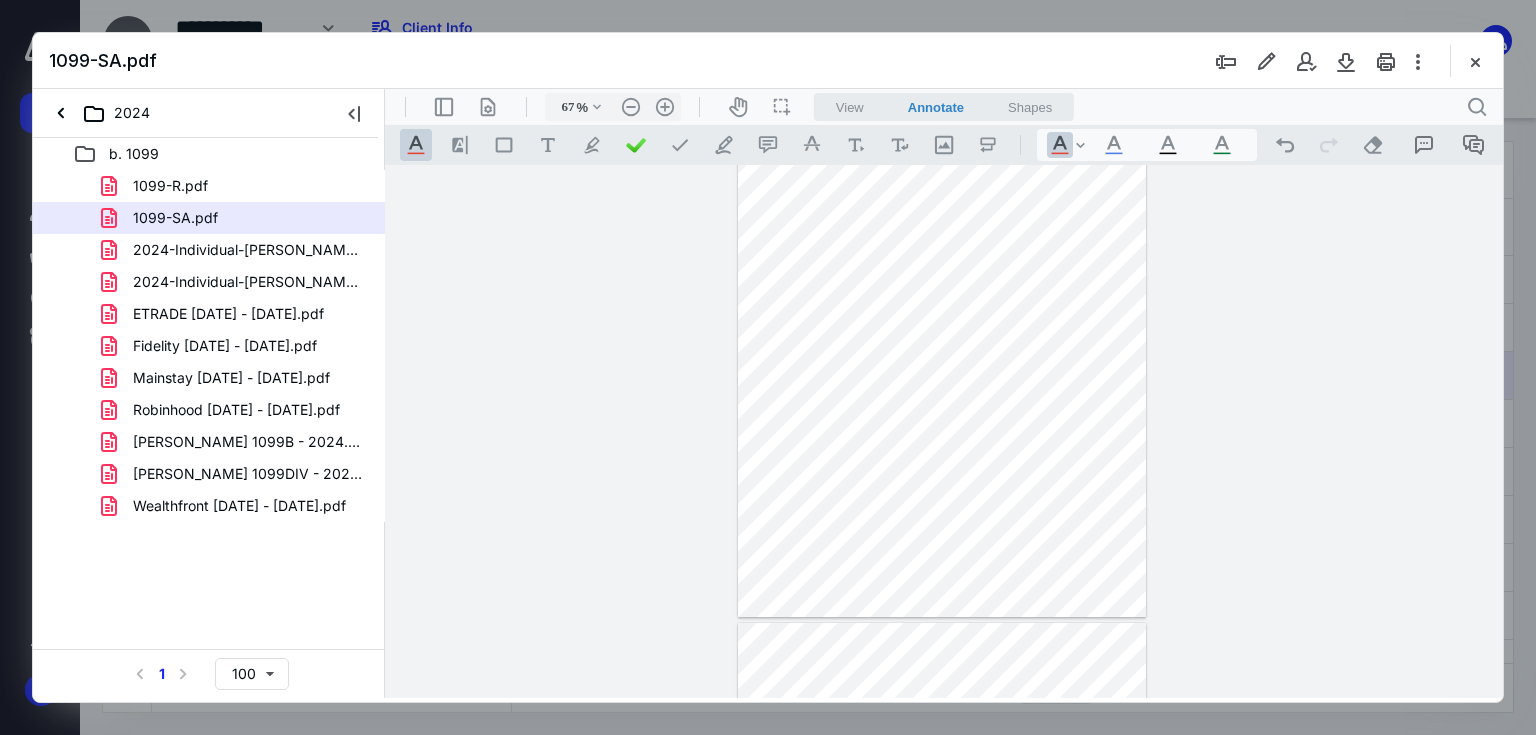 click 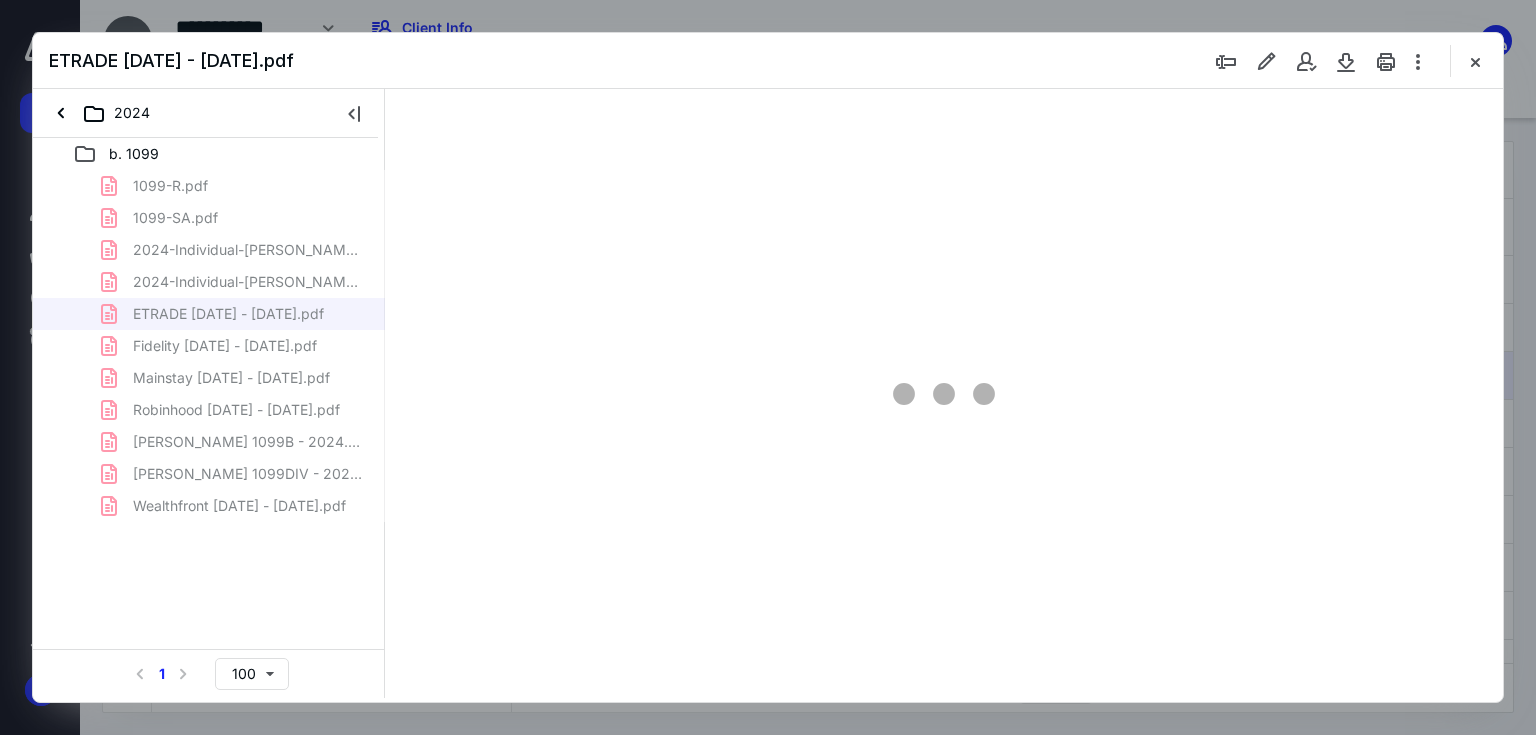 type on "87" 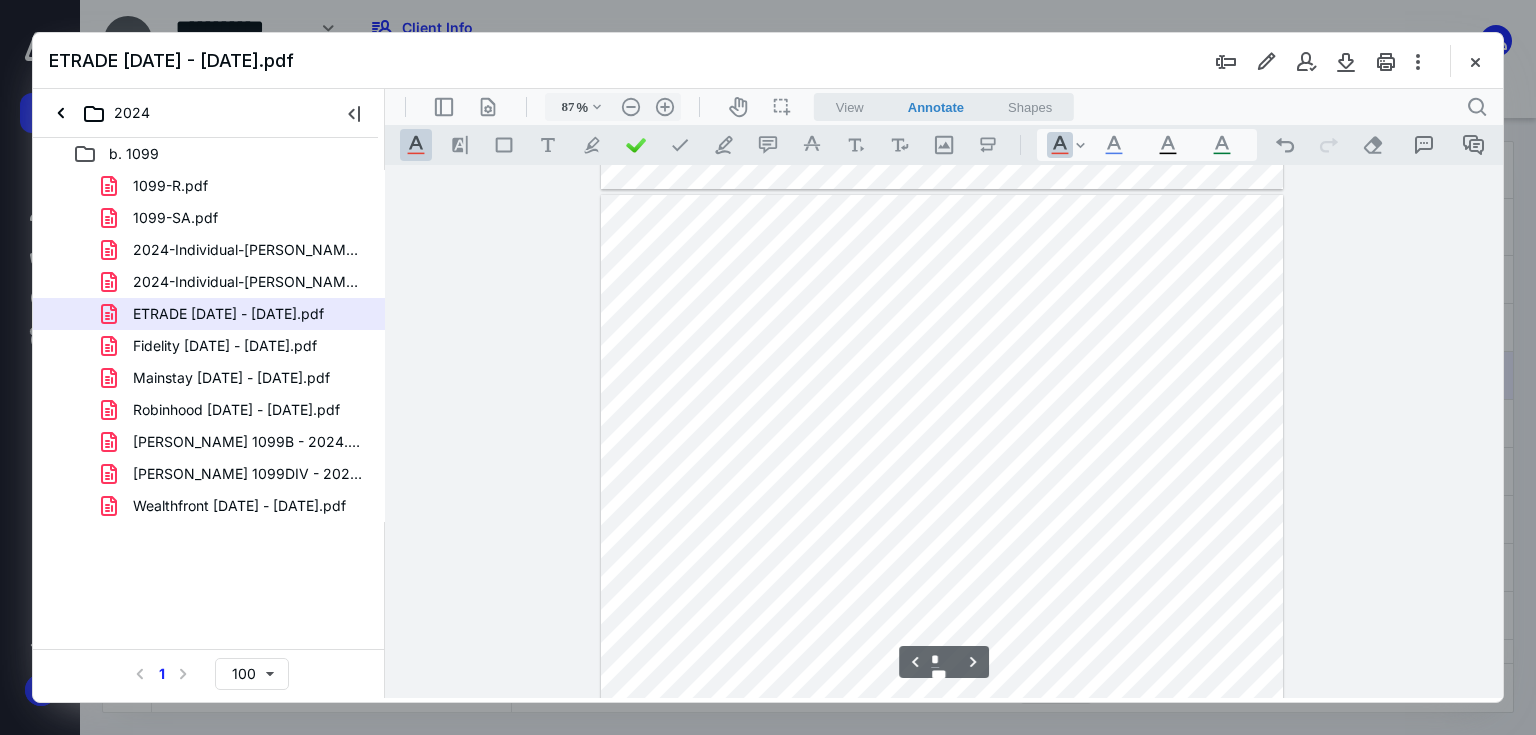scroll, scrollTop: 1359, scrollLeft: 0, axis: vertical 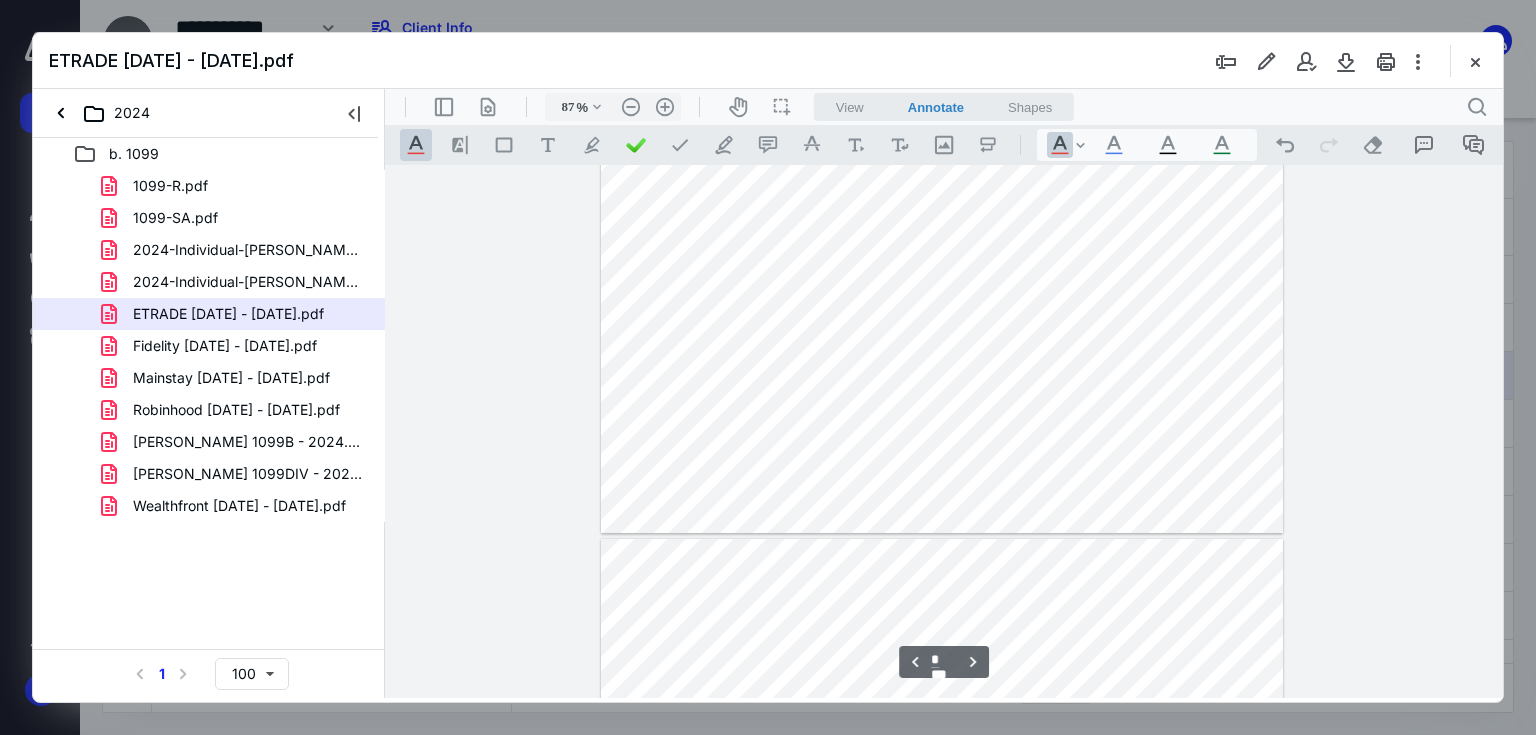 type on "*" 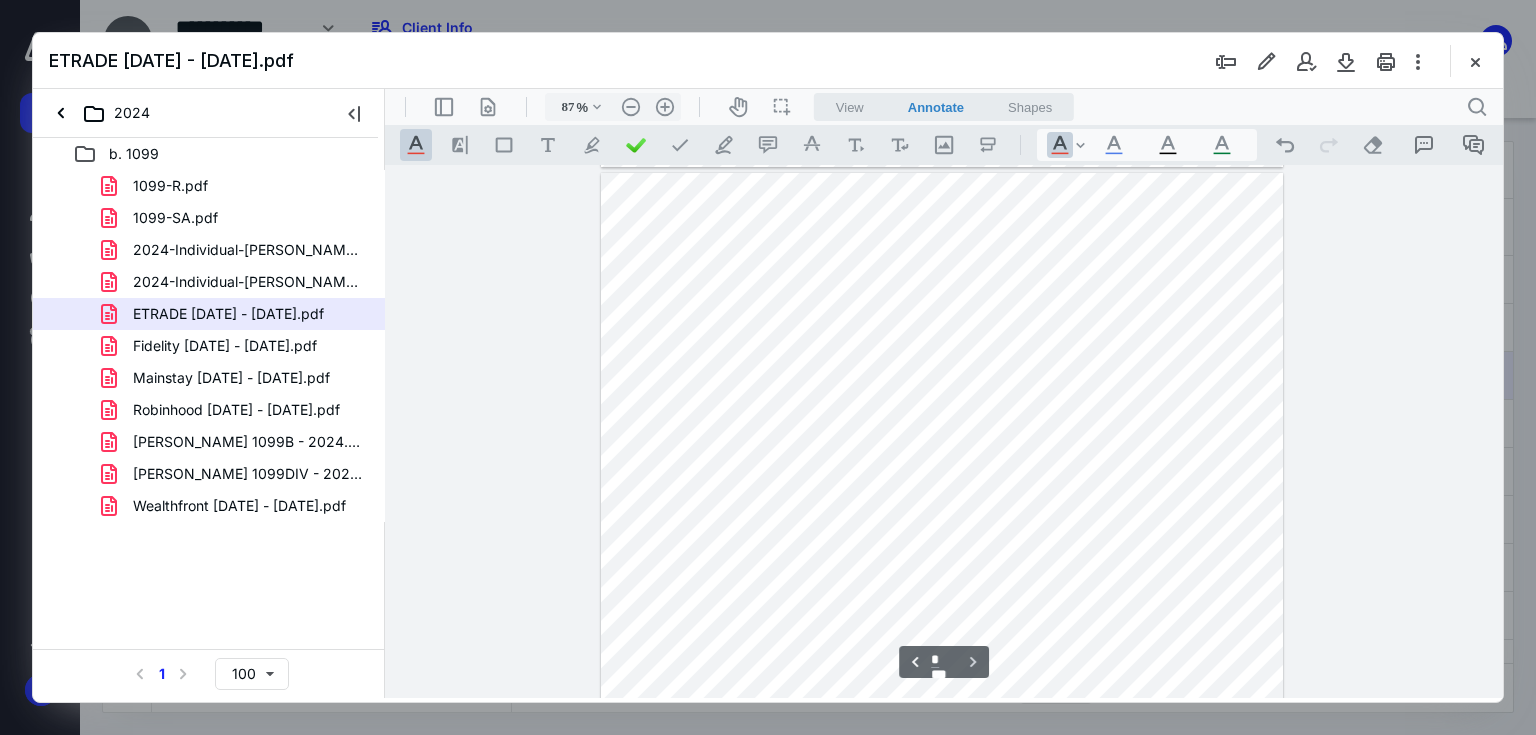 scroll, scrollTop: 2664, scrollLeft: 0, axis: vertical 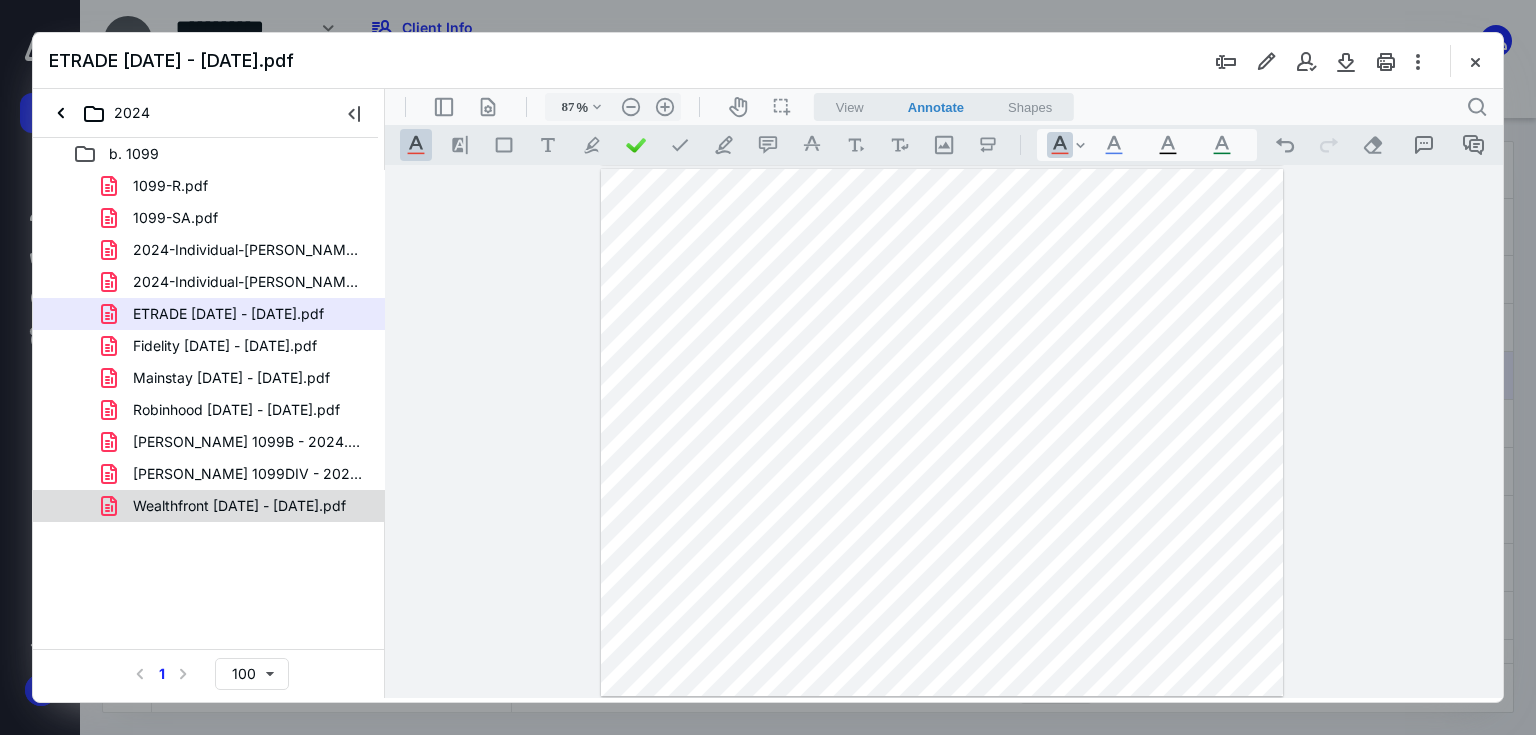 click 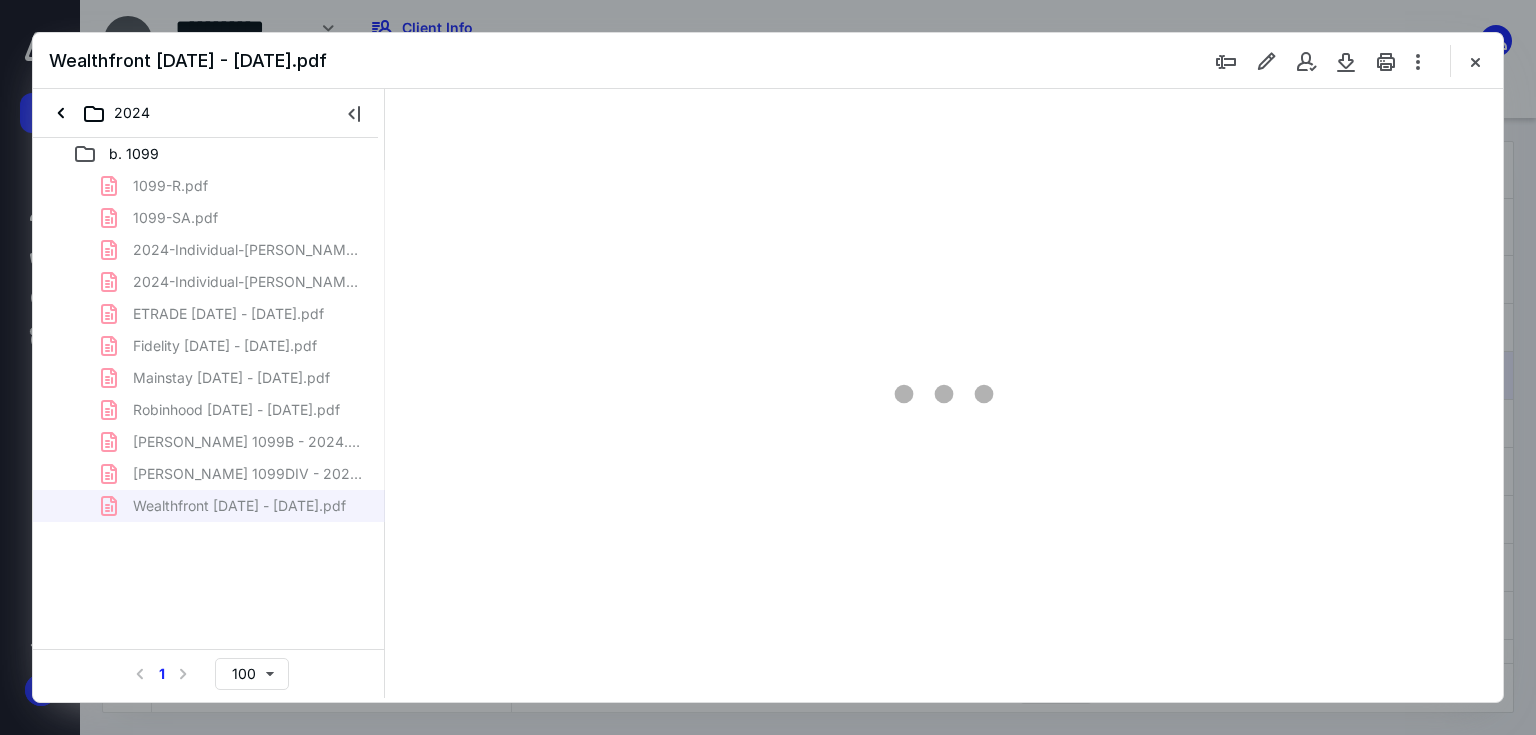 type on "87" 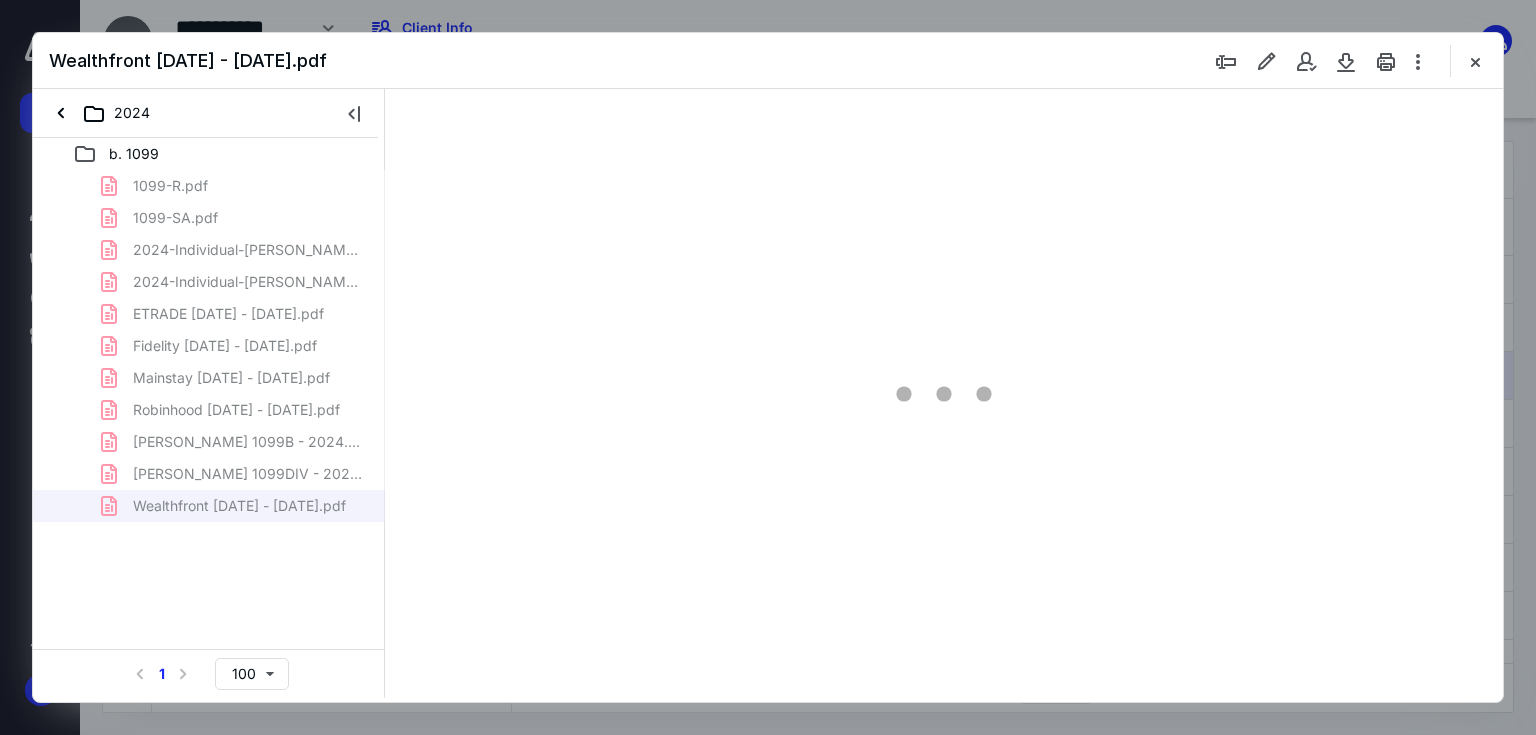 scroll, scrollTop: 79, scrollLeft: 0, axis: vertical 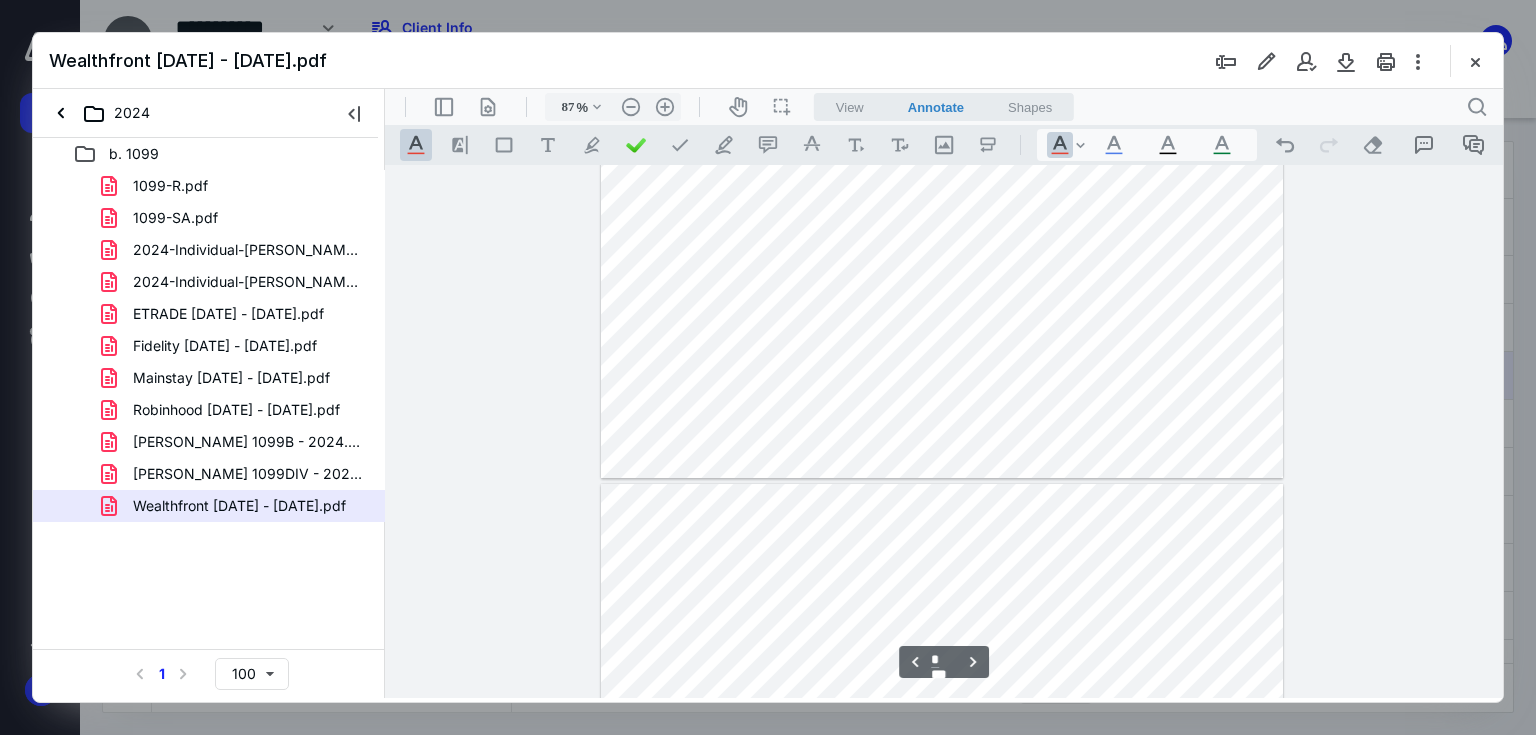 type on "*" 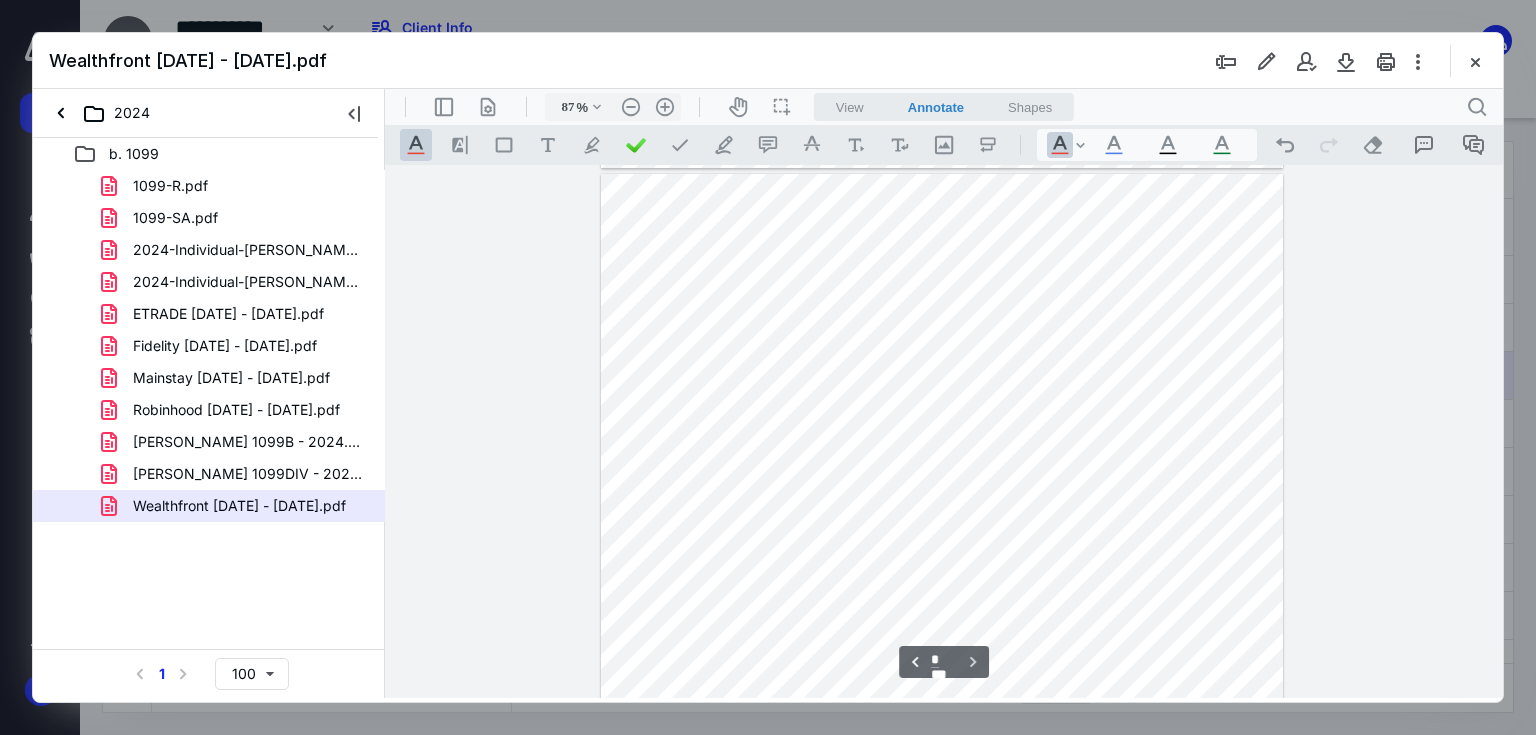 scroll, scrollTop: 2664, scrollLeft: 0, axis: vertical 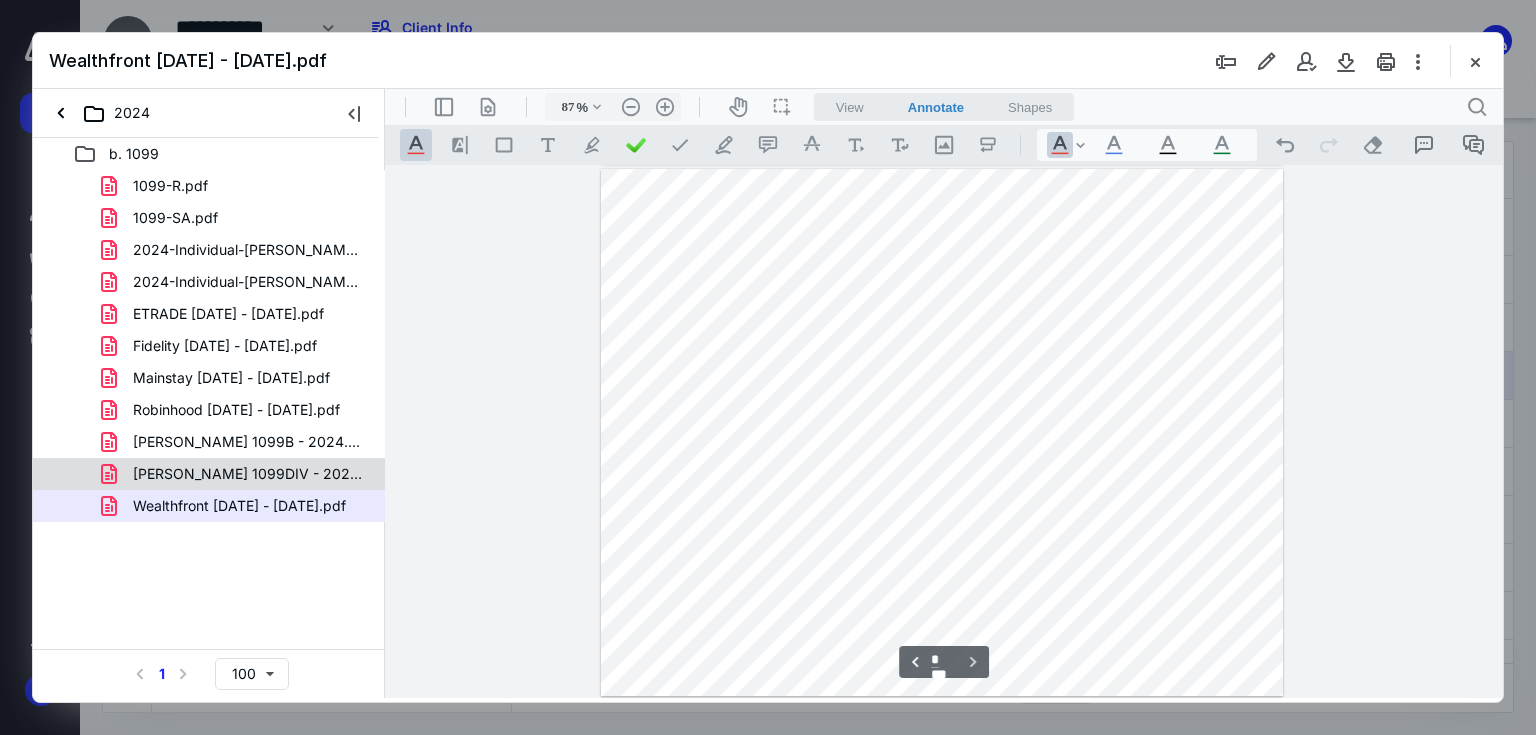 click 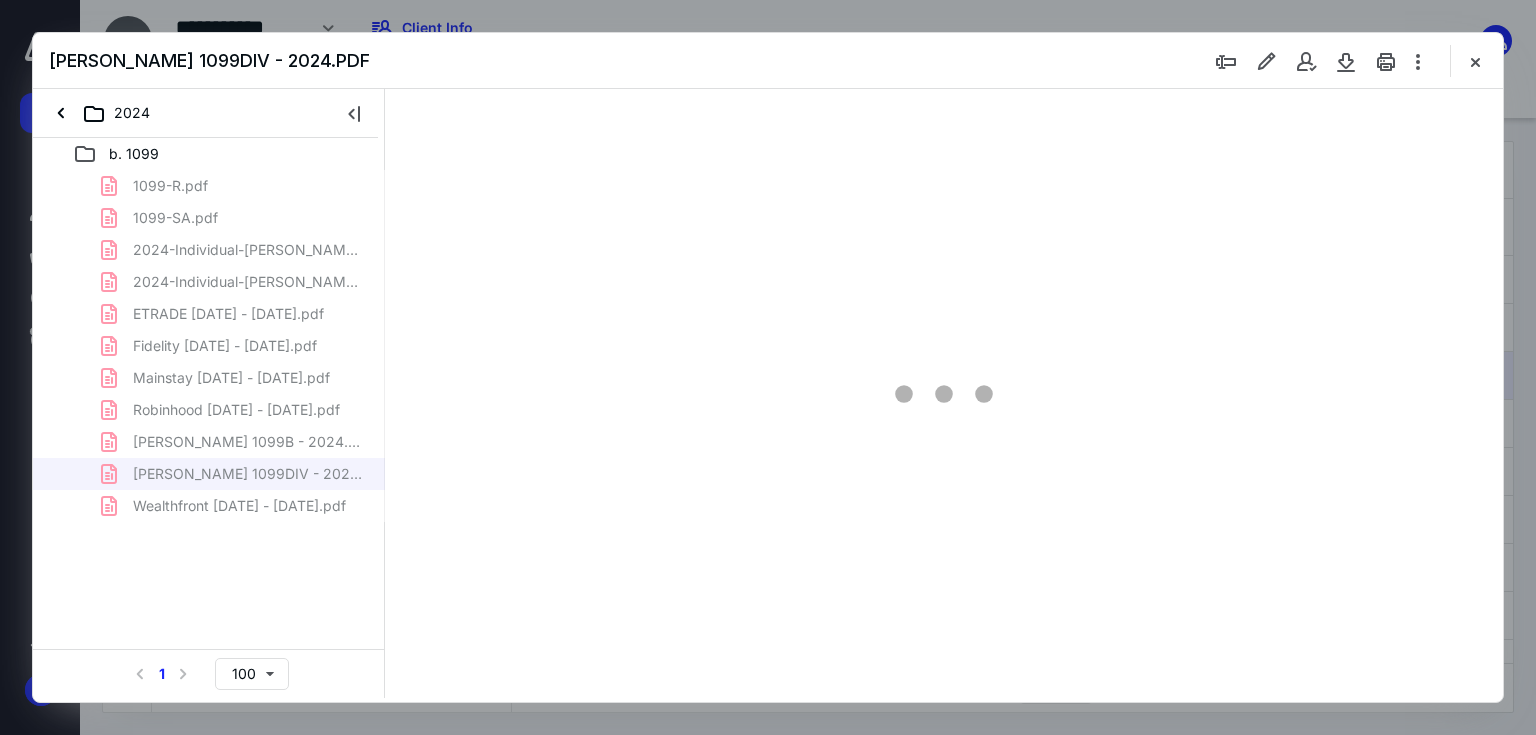 scroll, scrollTop: 0, scrollLeft: 0, axis: both 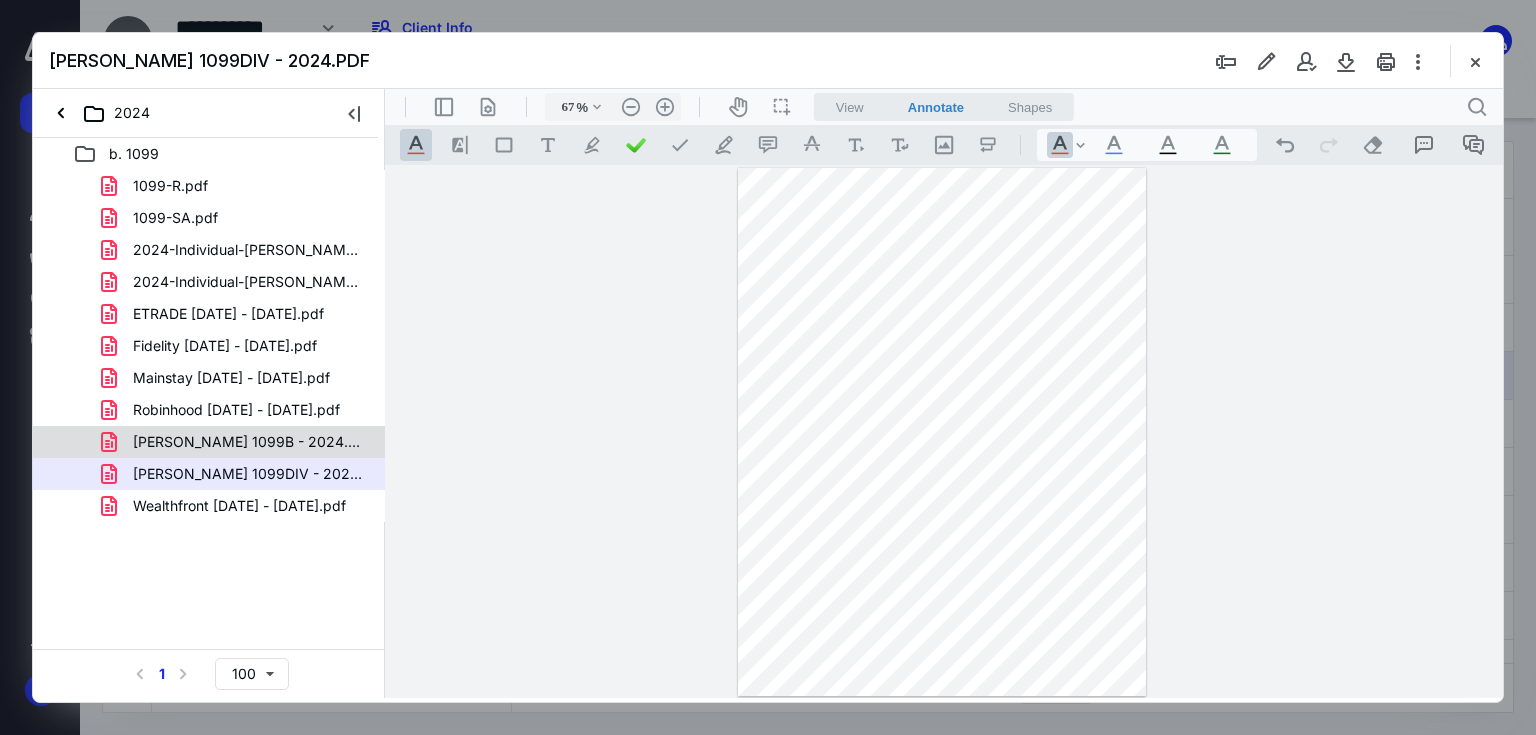 click 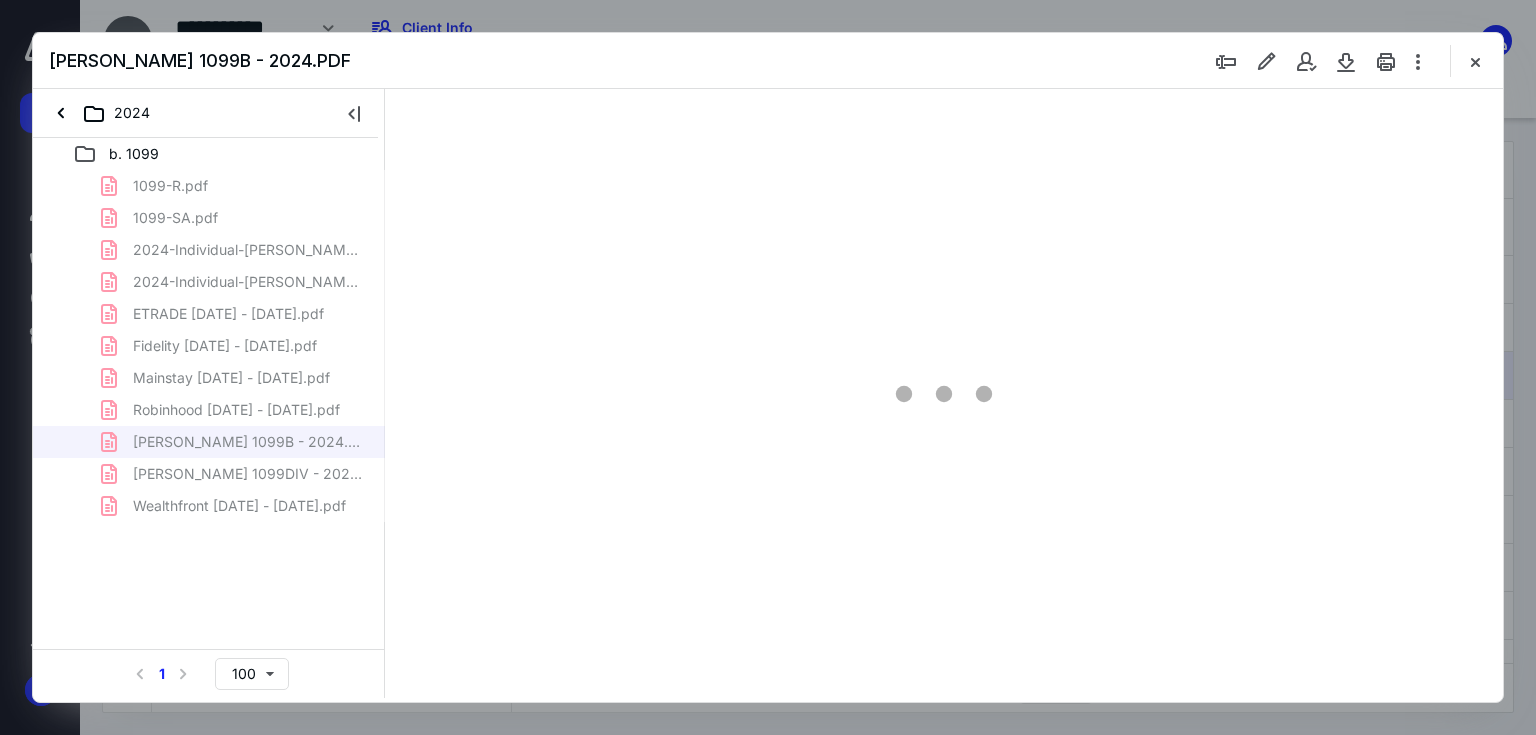 type on "87" 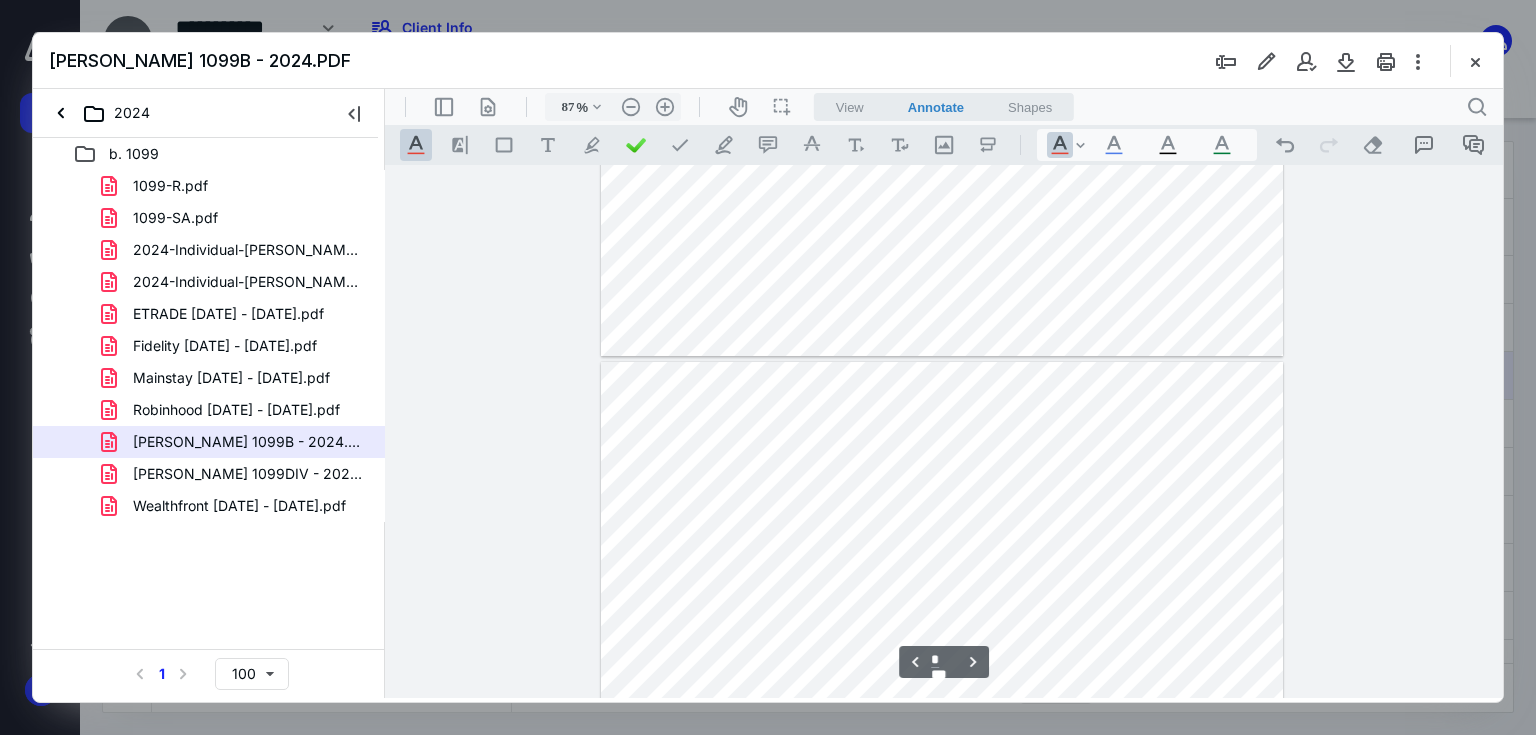 scroll, scrollTop: 479, scrollLeft: 0, axis: vertical 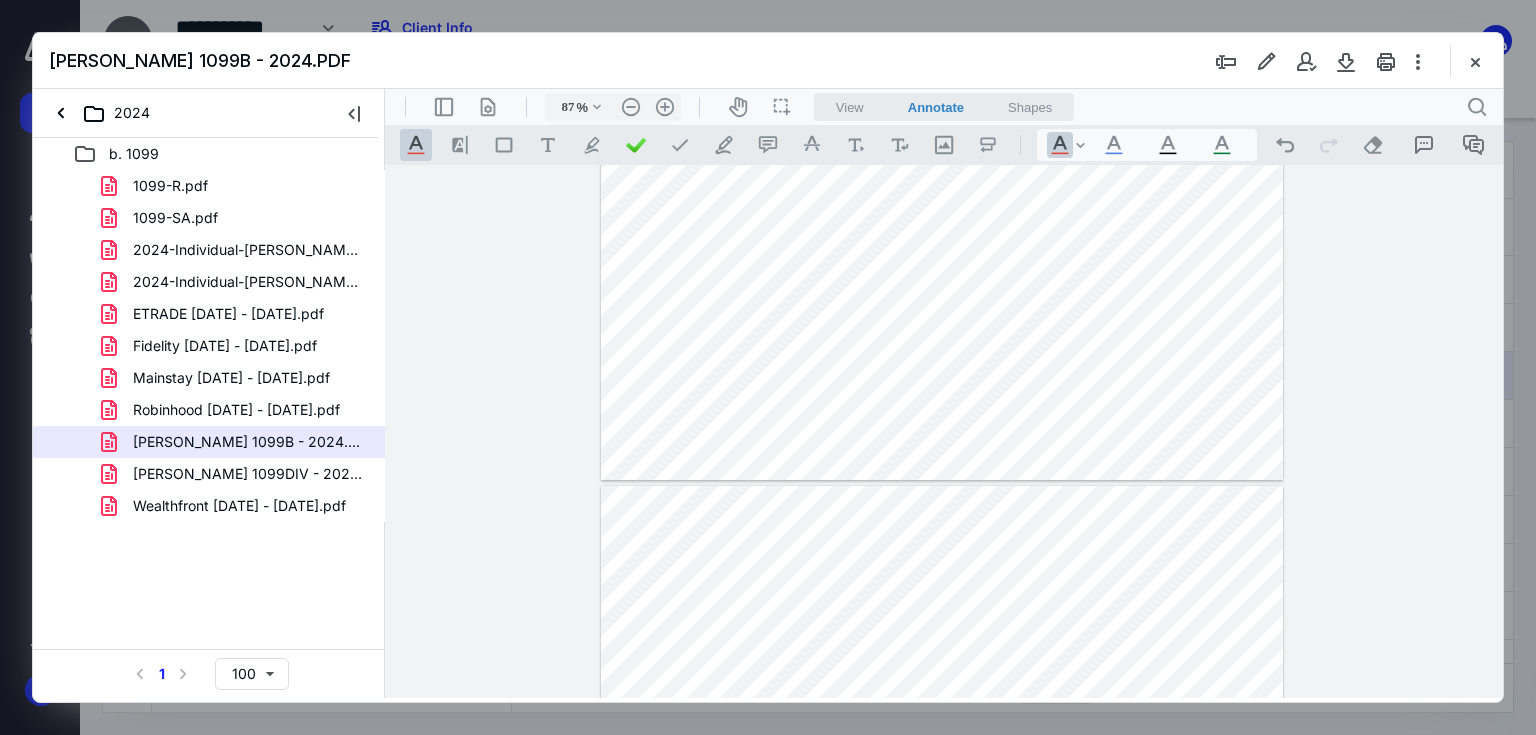 type on "*" 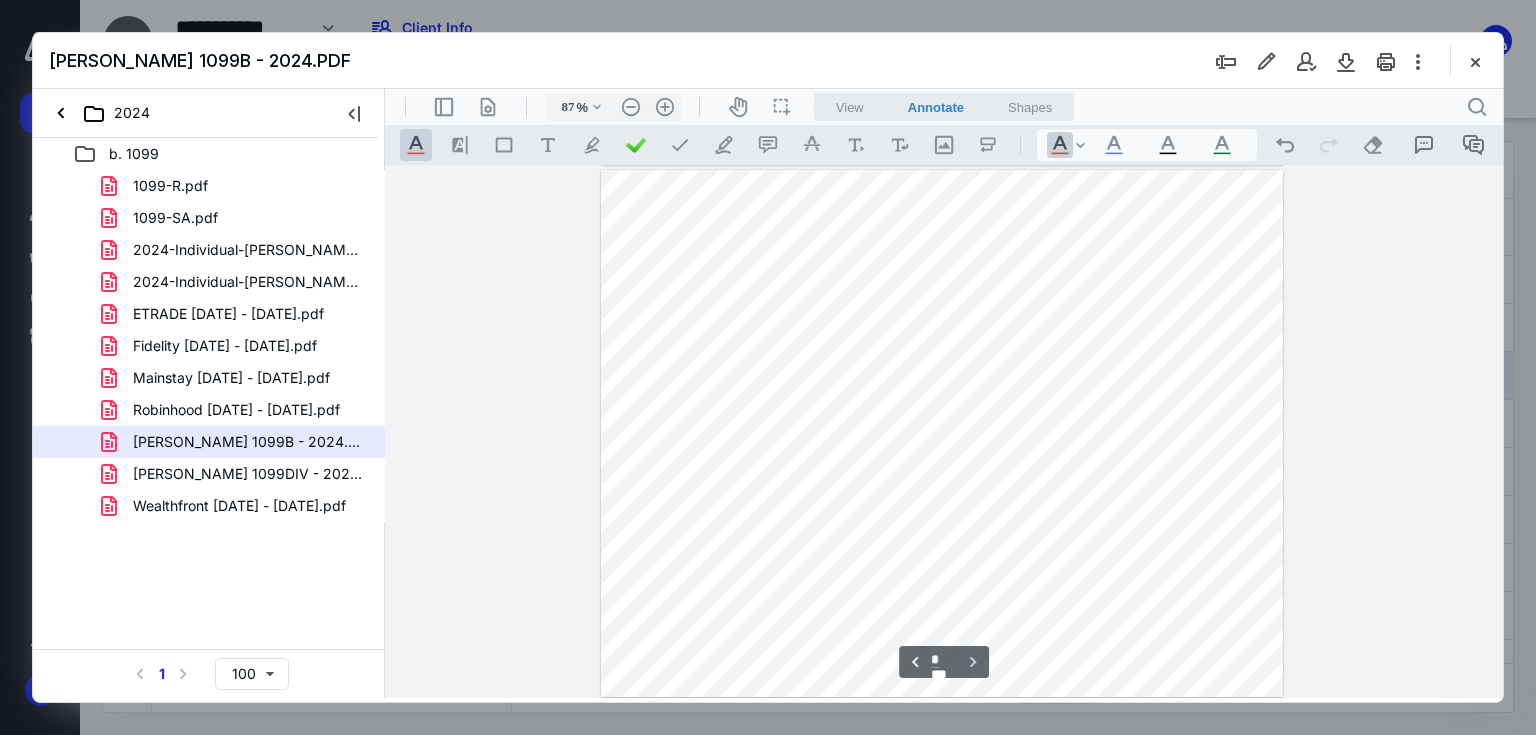 scroll, scrollTop: 1065, scrollLeft: 0, axis: vertical 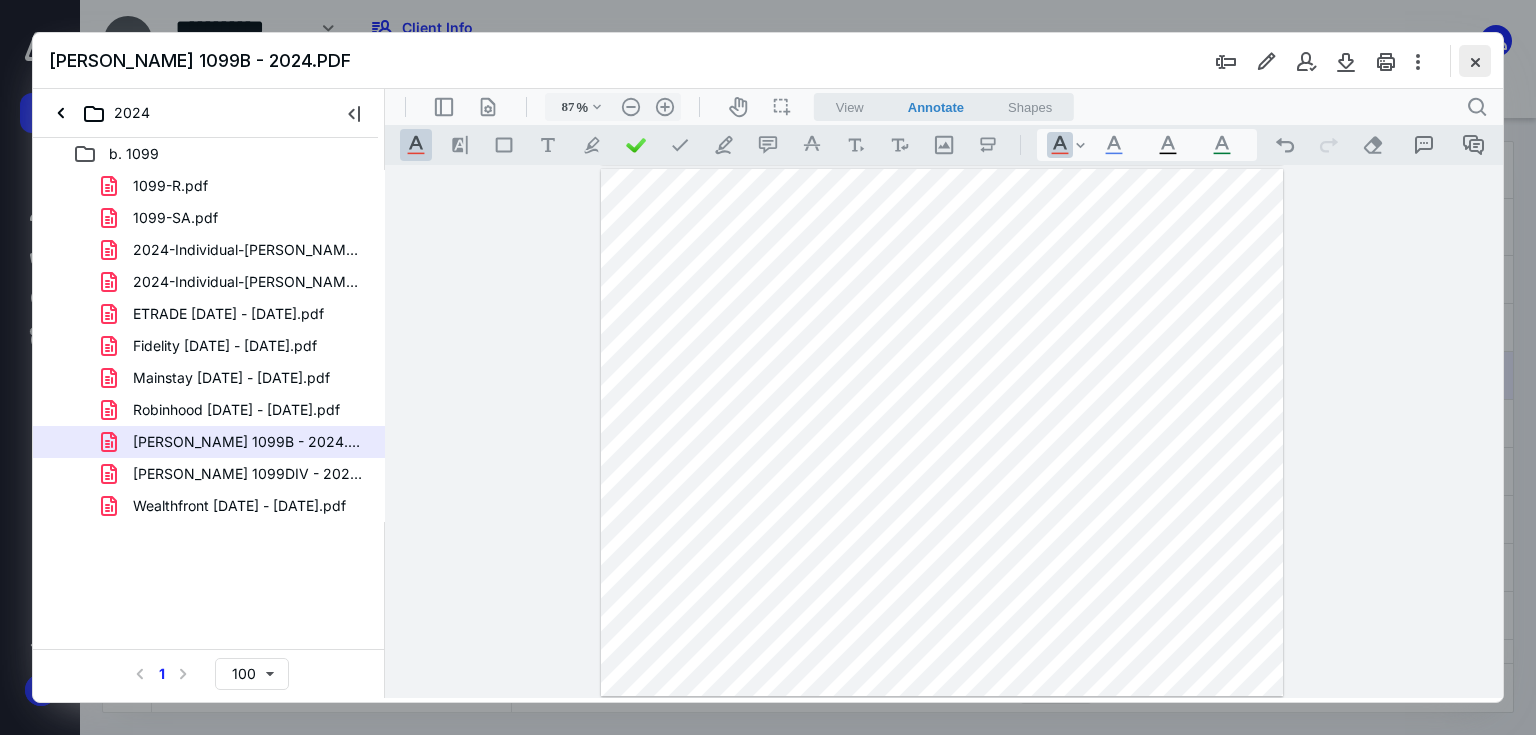 click at bounding box center (1475, 61) 